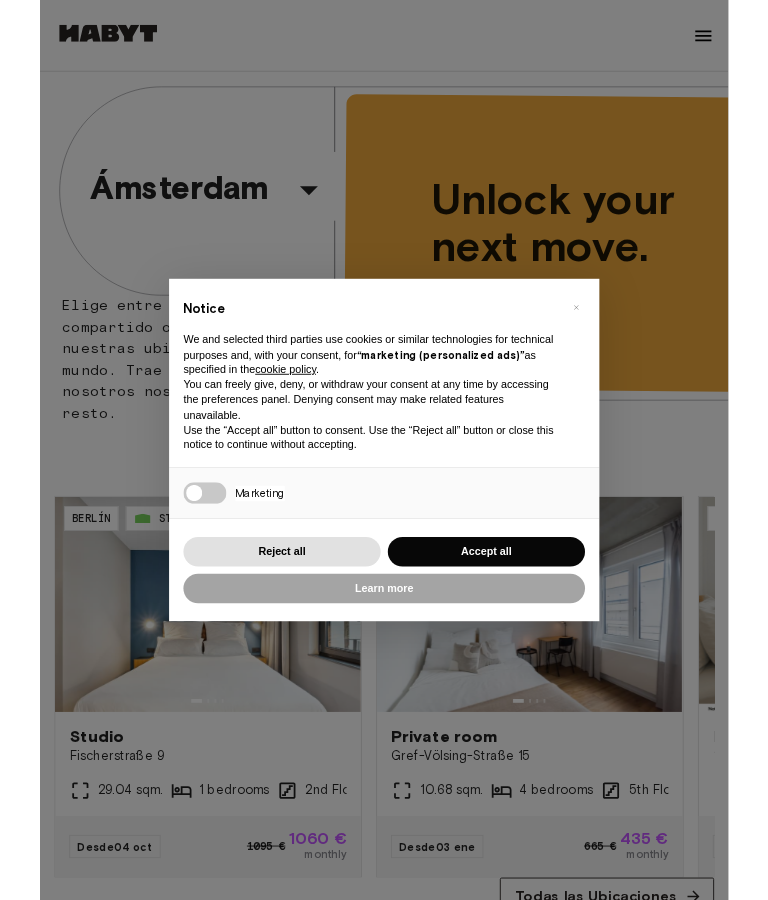 scroll, scrollTop: 0, scrollLeft: 0, axis: both 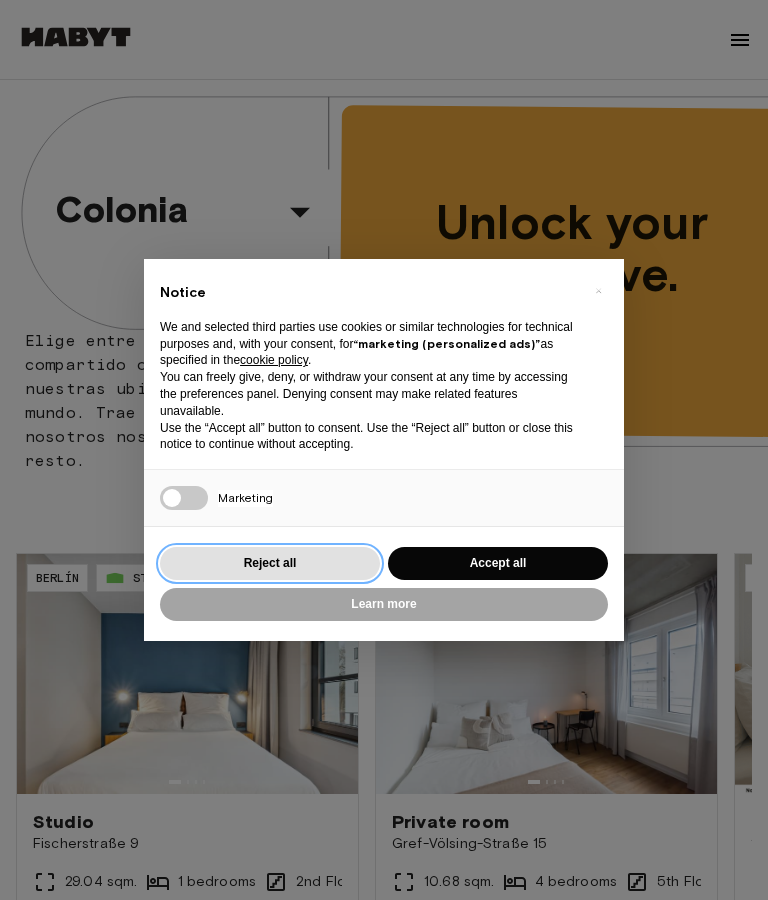 click on "Reject all" at bounding box center [270, 563] 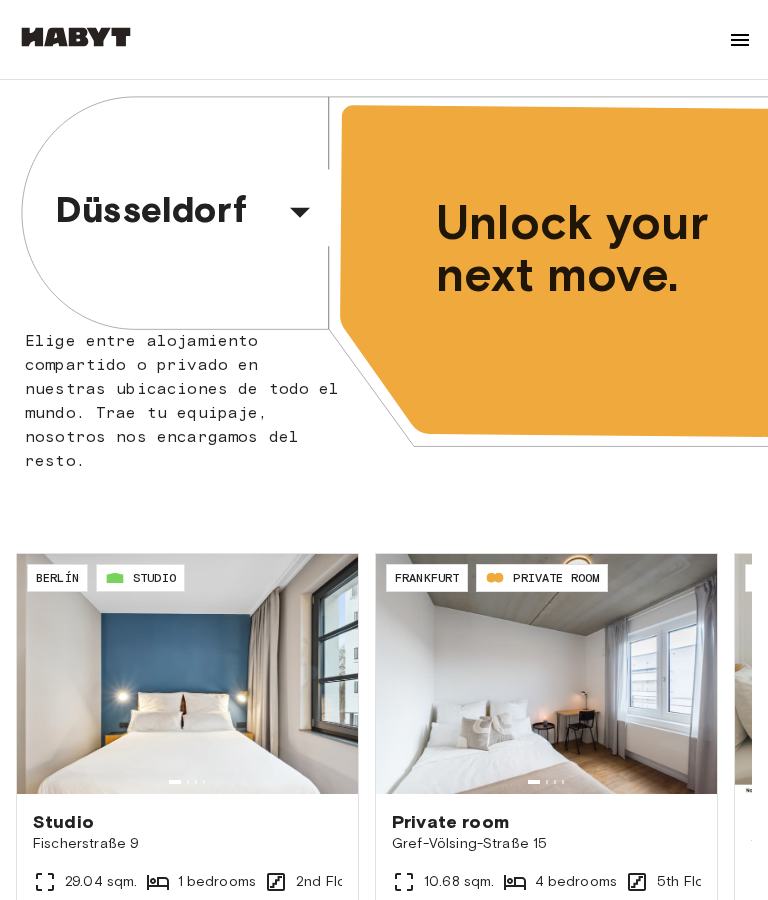 click 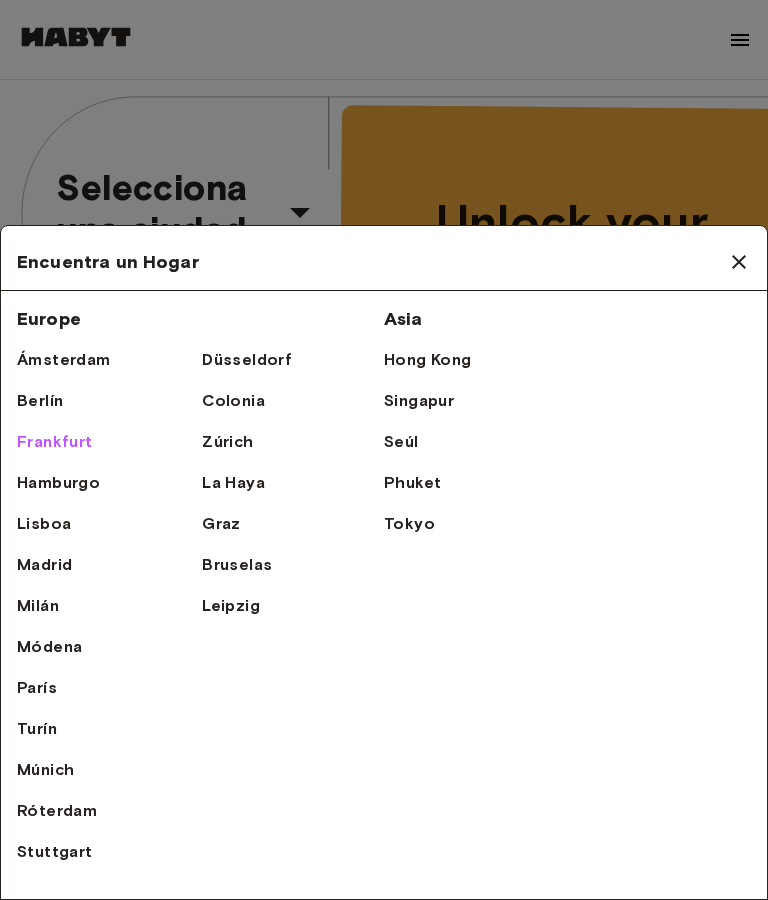 click on "Frankfurt" at bounding box center (55, 442) 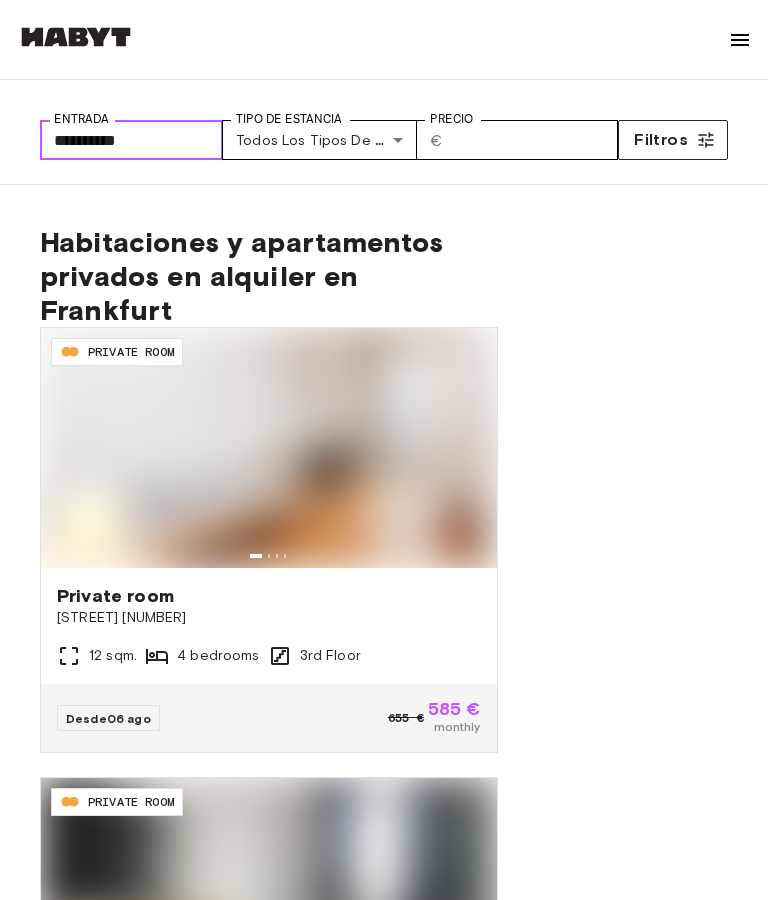click on "**********" at bounding box center (131, 140) 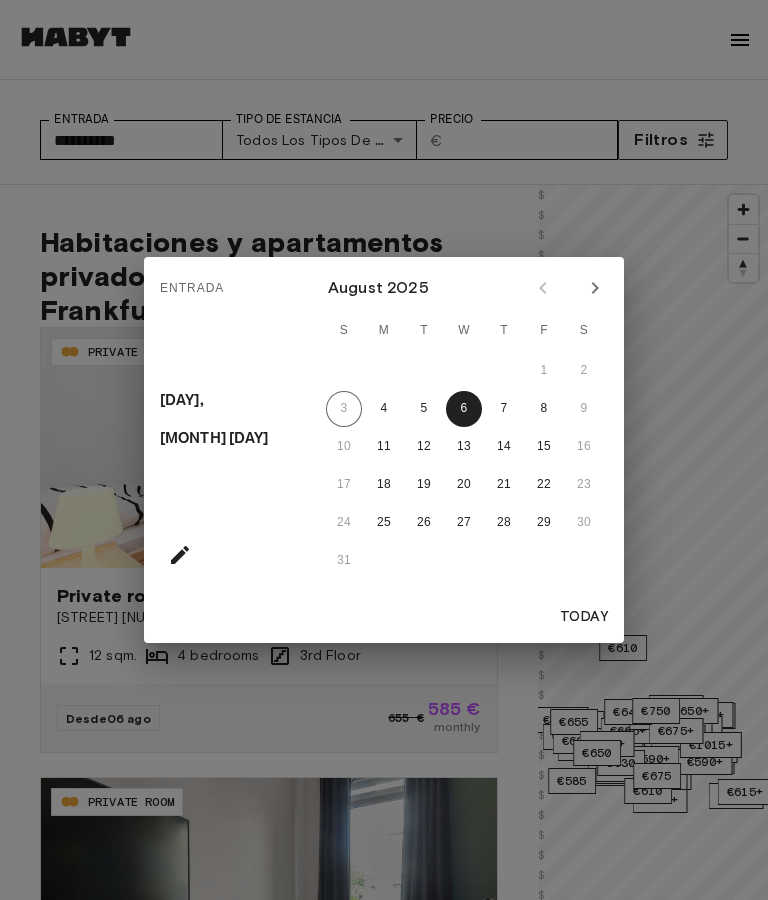 click on "Entrada [DAY], [MONTH] [DAY] [MONTH] [YEAR] S M T W T F S 1 2 3 4 5 6 7 8 9 10 11 12 13 14 15 16 17 18 19 20 21 22 23 24 25 26 27 28 29 30 31 Today" at bounding box center [384, 450] 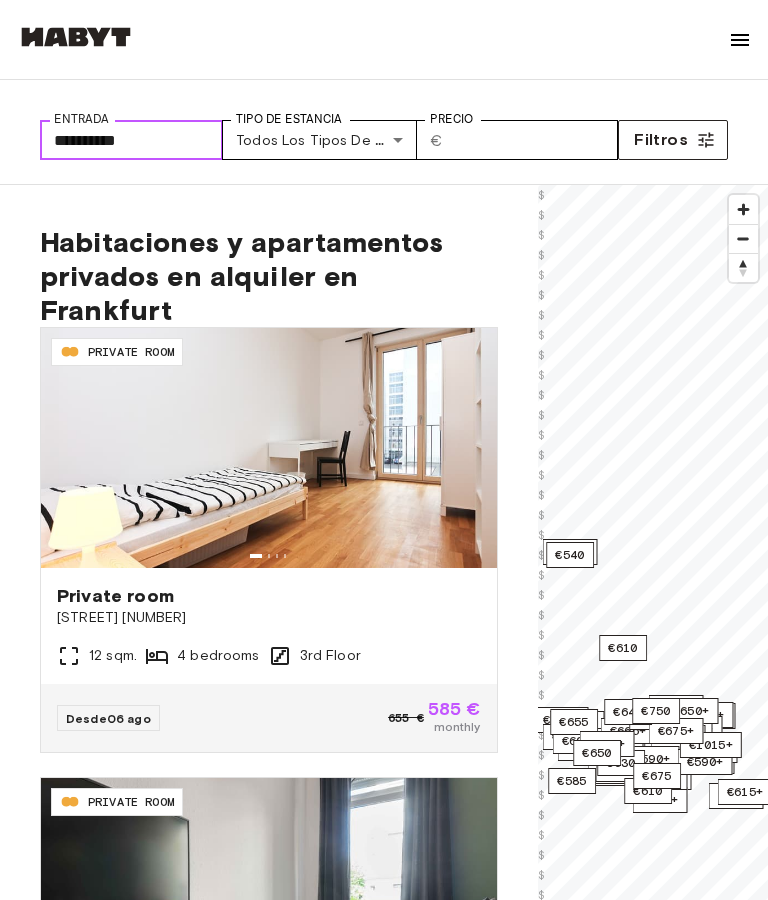 click on "**********" at bounding box center (131, 140) 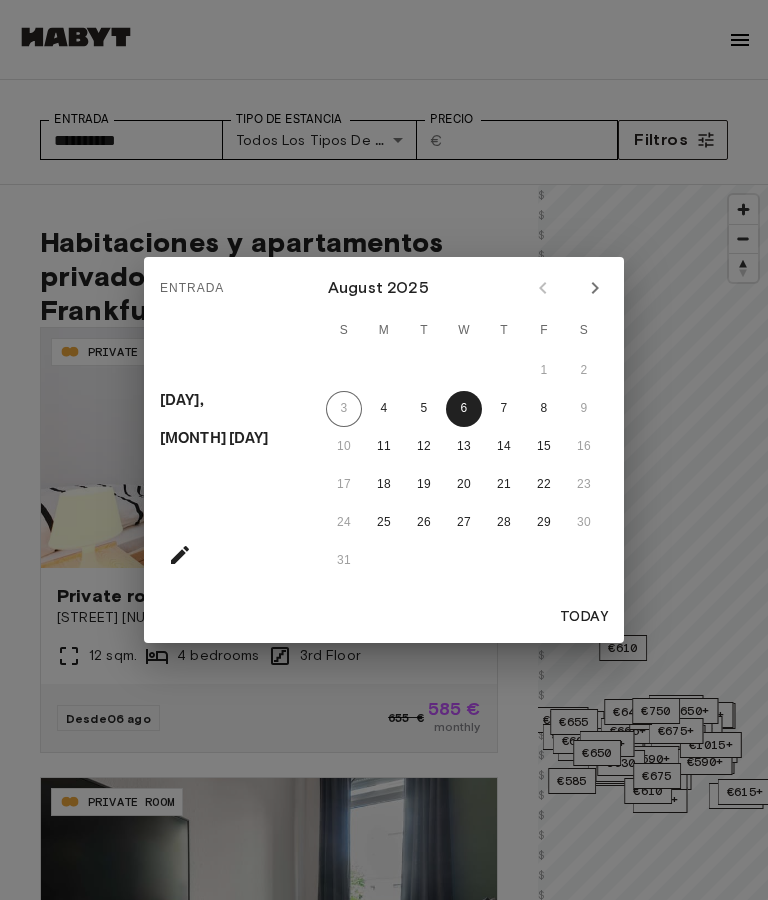 click 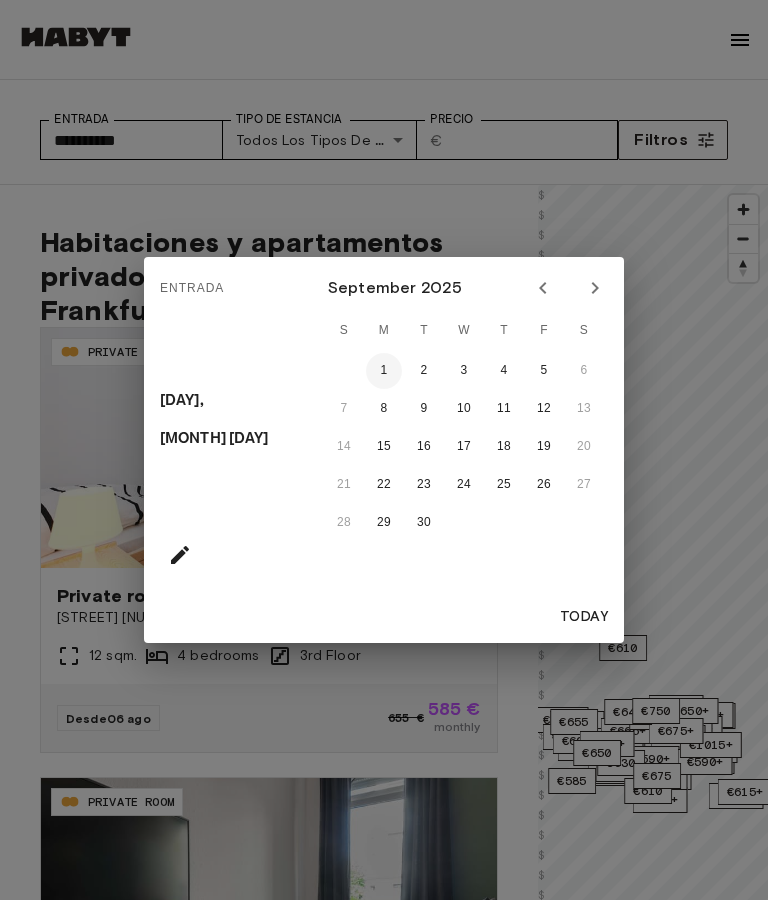 click on "1" at bounding box center [384, 371] 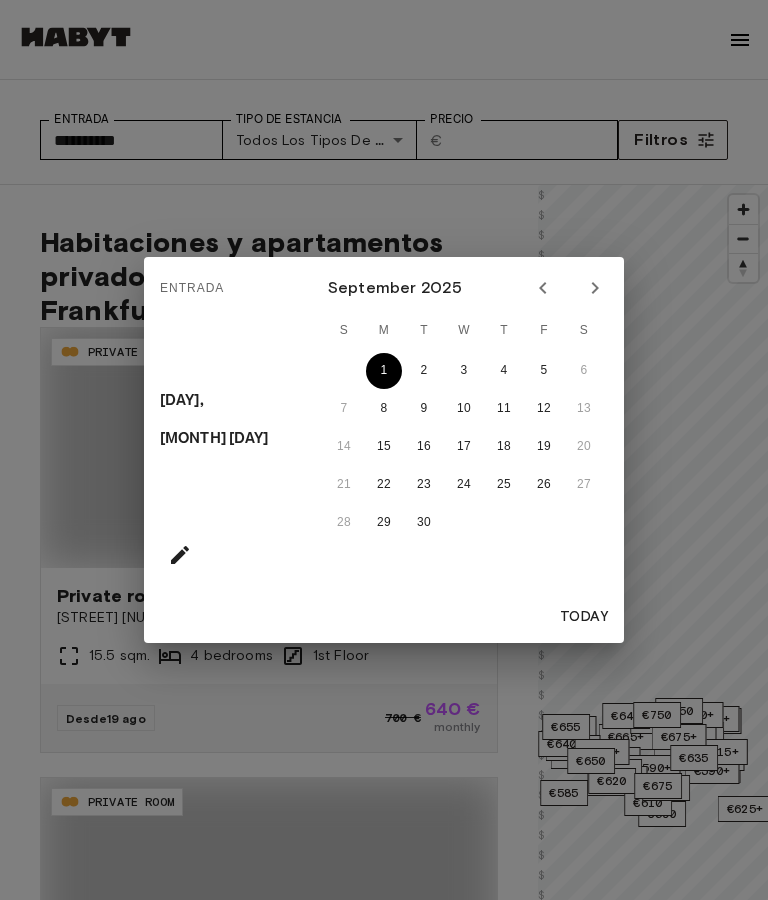 type on "**********" 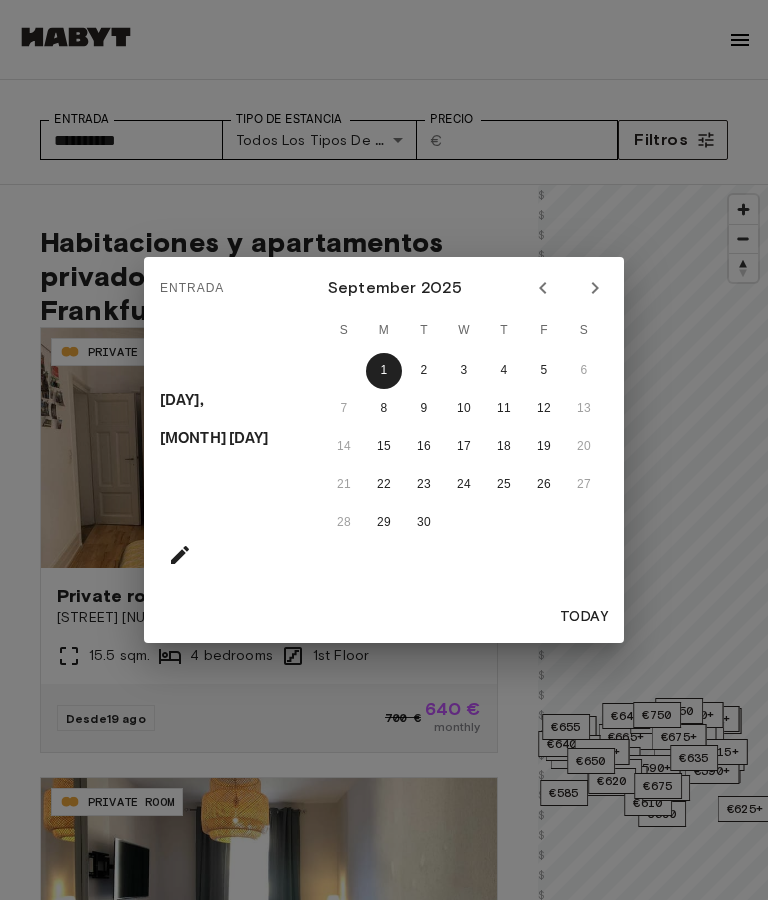 click on "Entrada [DAY], [MONTH] [DAY] [MONTH] [YEAR] S M T W T F S 1 2 3 4 5 6 7 8 9 10 11 12 13 14 15 16 17 18 19 20 21 22 23 24 25 26 27 28 29 30 Today" at bounding box center (384, 450) 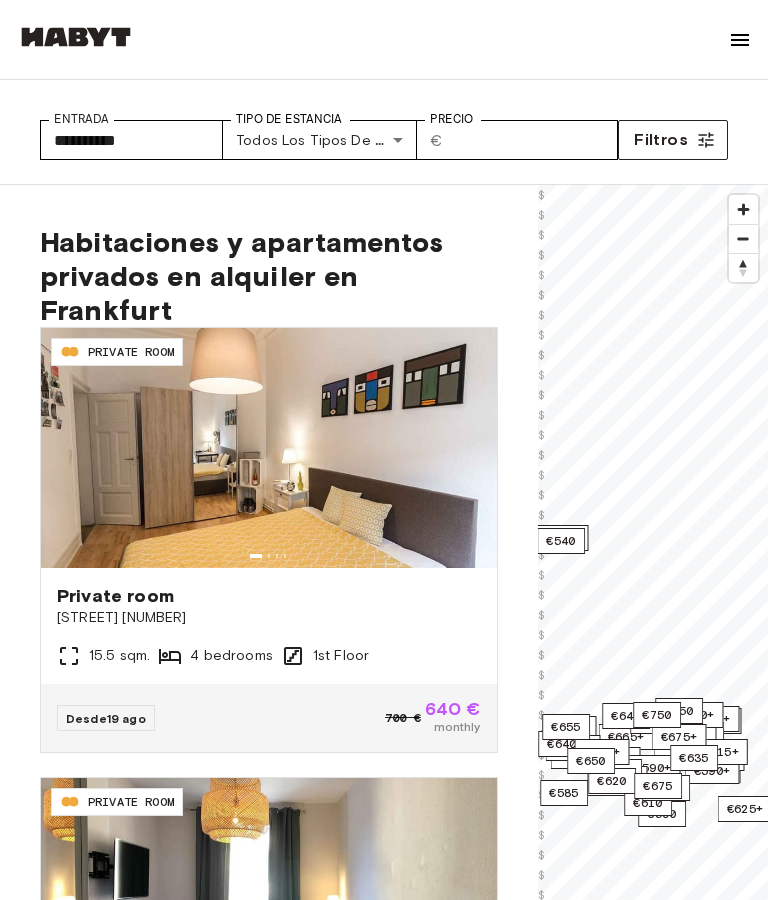 click on "**********" at bounding box center [384, 3045] 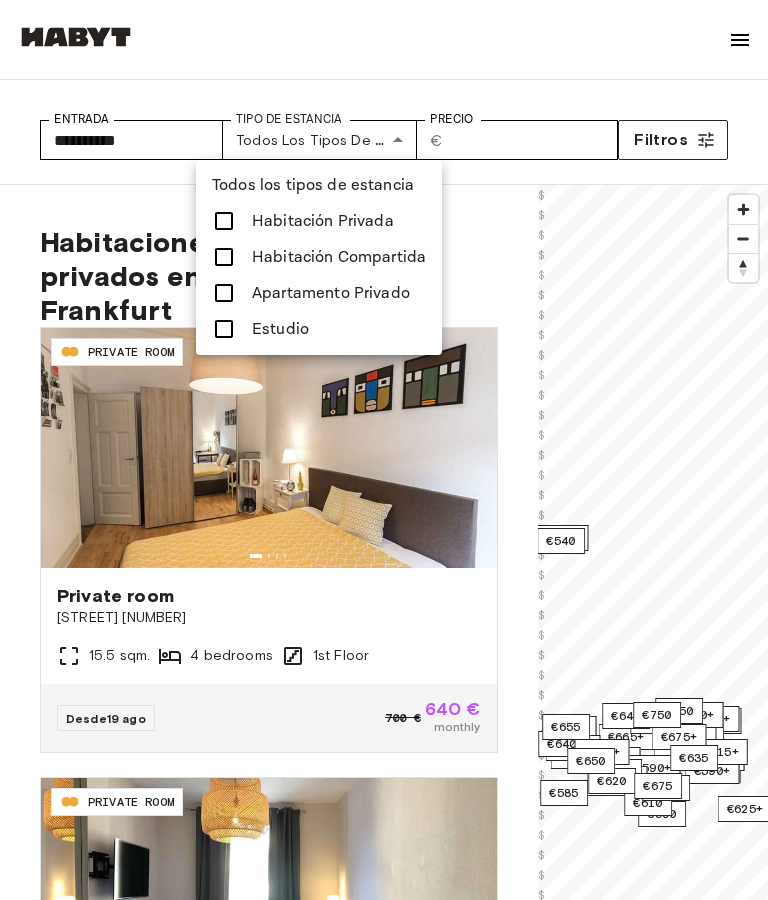 click at bounding box center (224, 293) 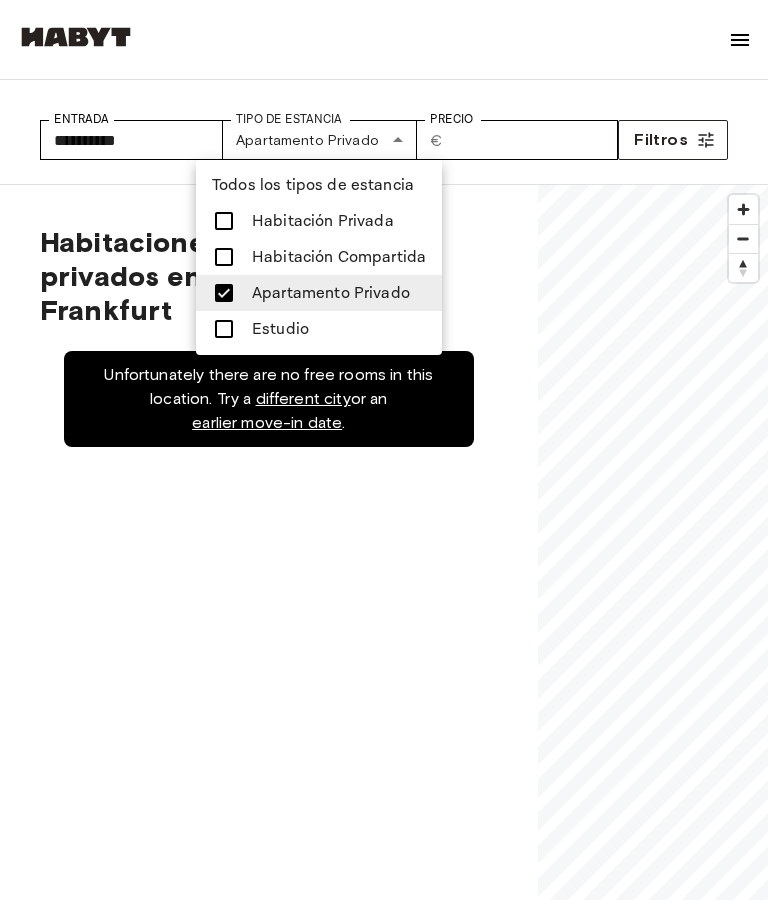 click at bounding box center (224, 329) 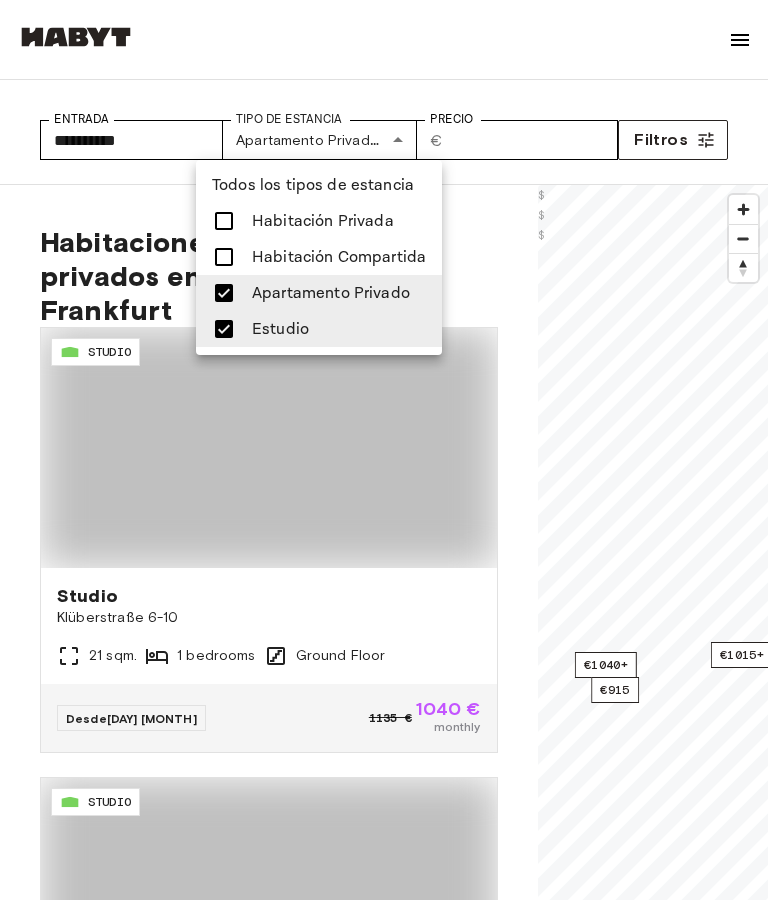 type on "**********" 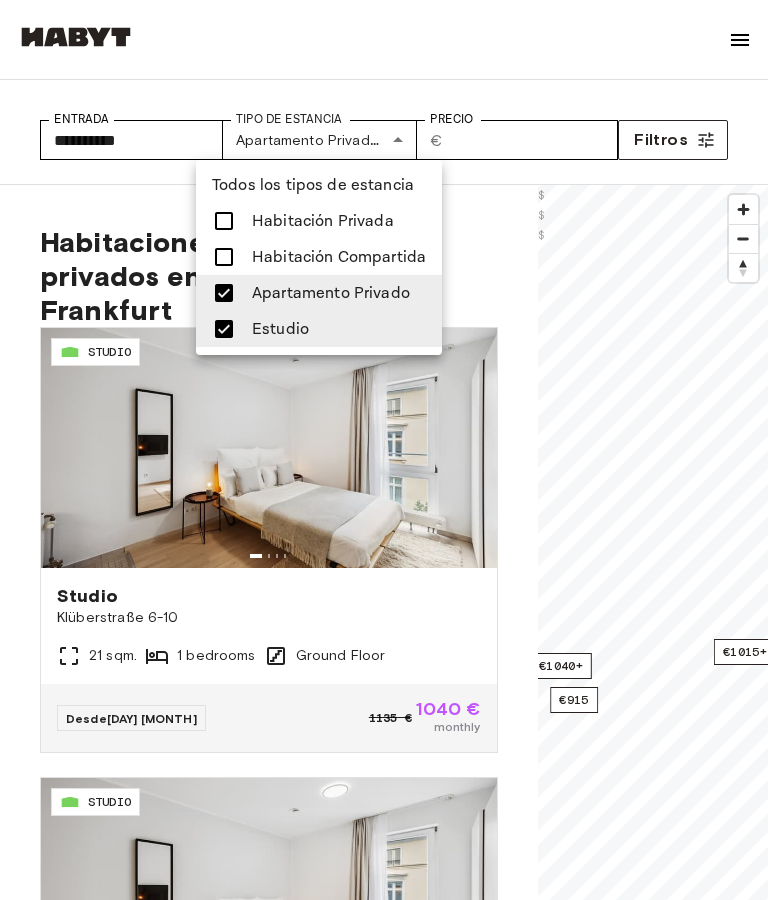 click at bounding box center (384, 450) 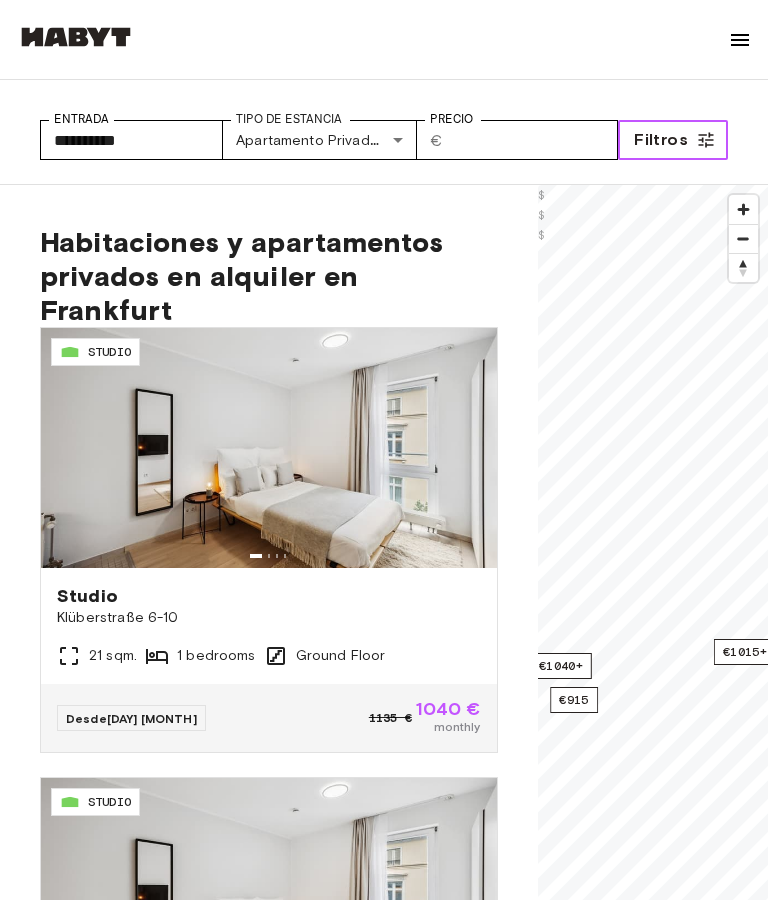 click on "Filtros" at bounding box center [673, 140] 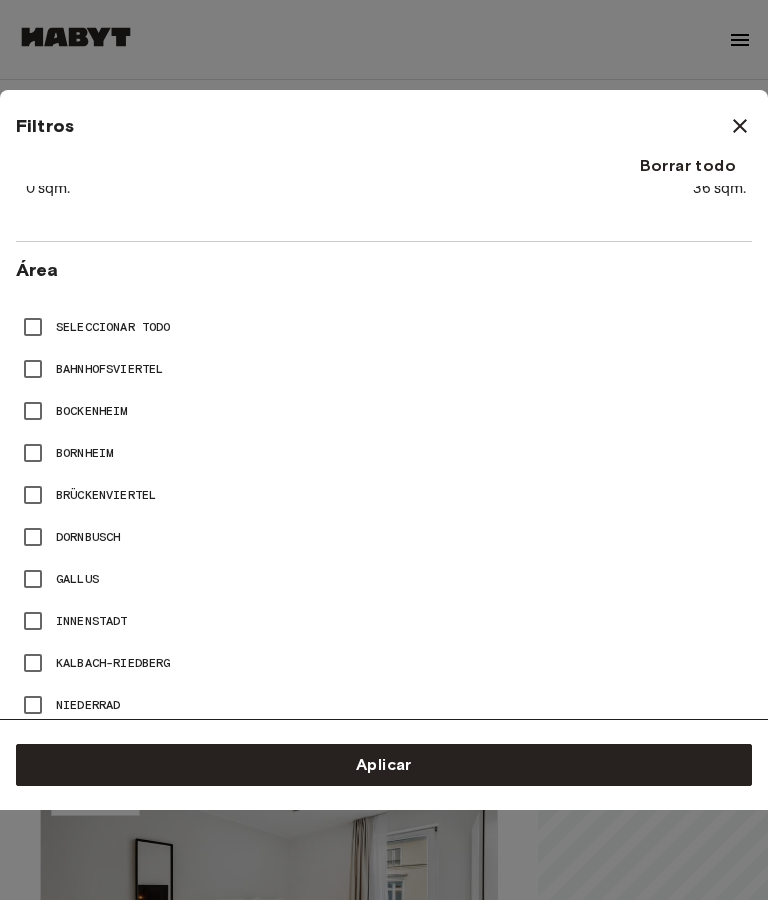 scroll, scrollTop: 1000, scrollLeft: 0, axis: vertical 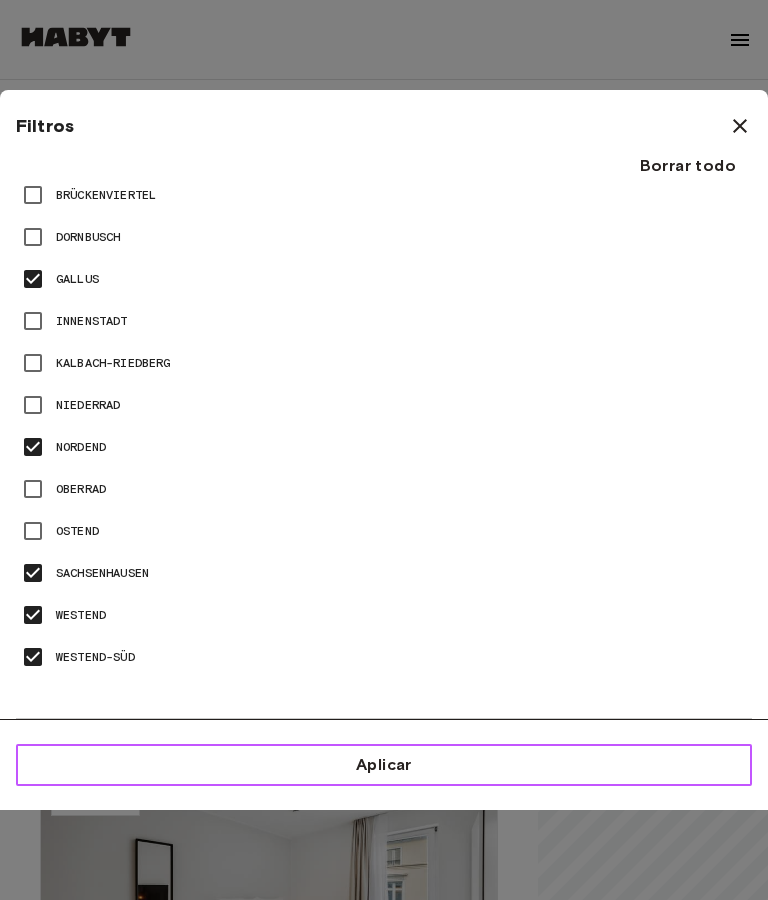 click on "Aplicar" at bounding box center (384, 765) 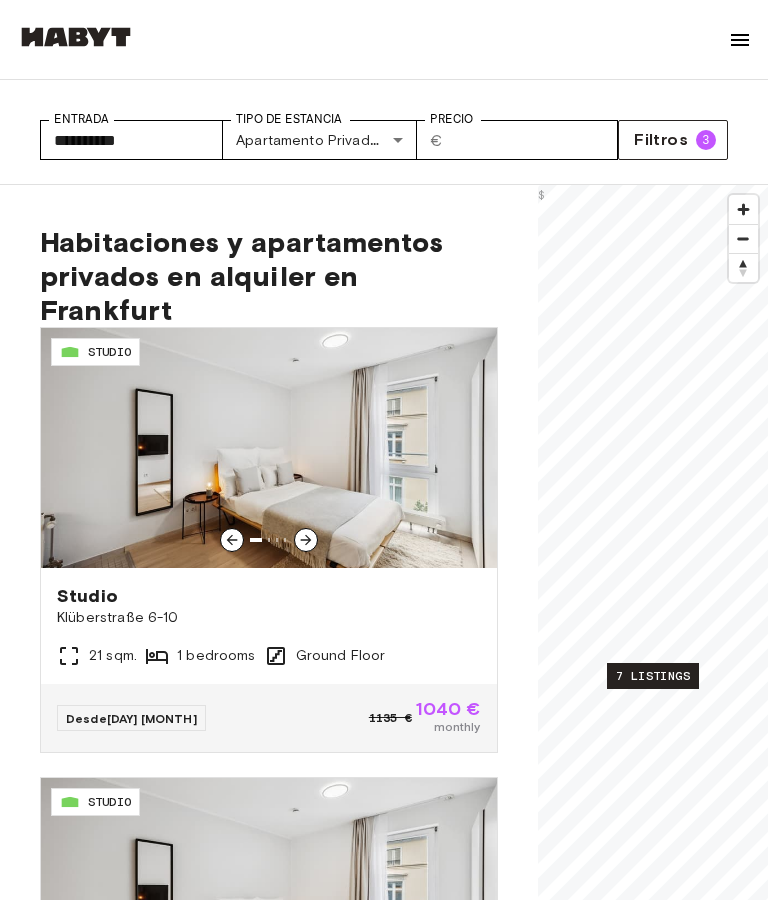 scroll, scrollTop: 2, scrollLeft: 0, axis: vertical 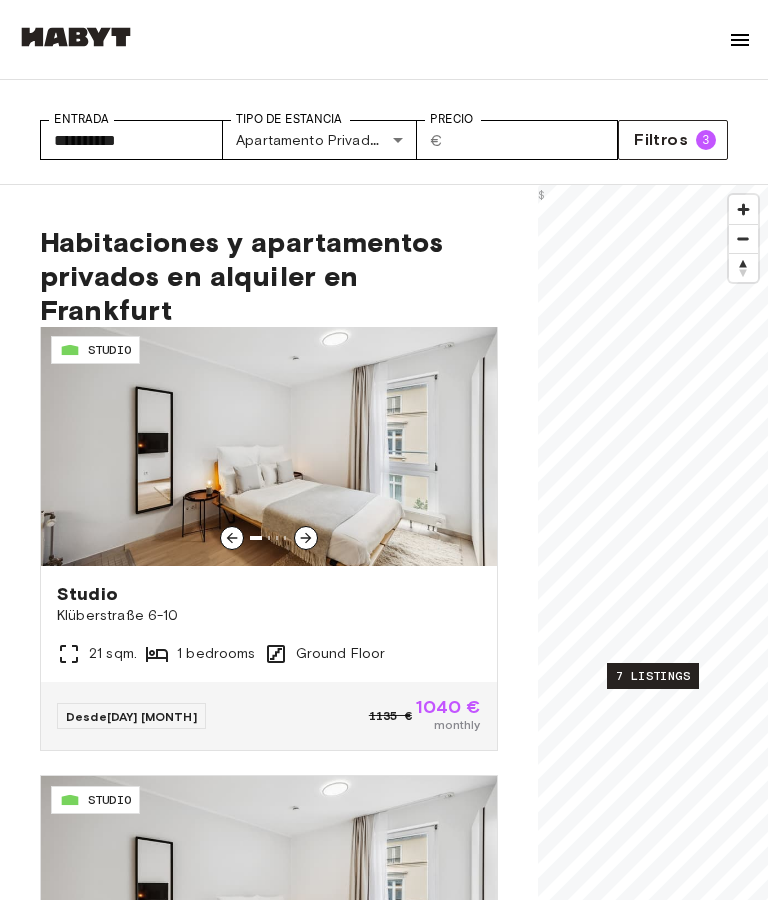 click 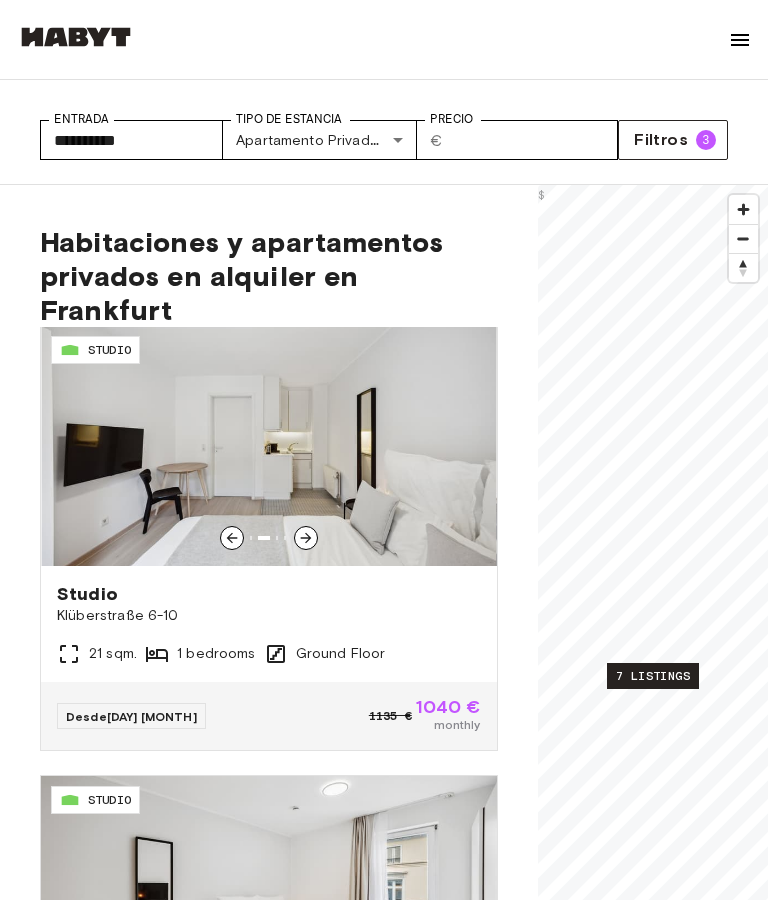 click 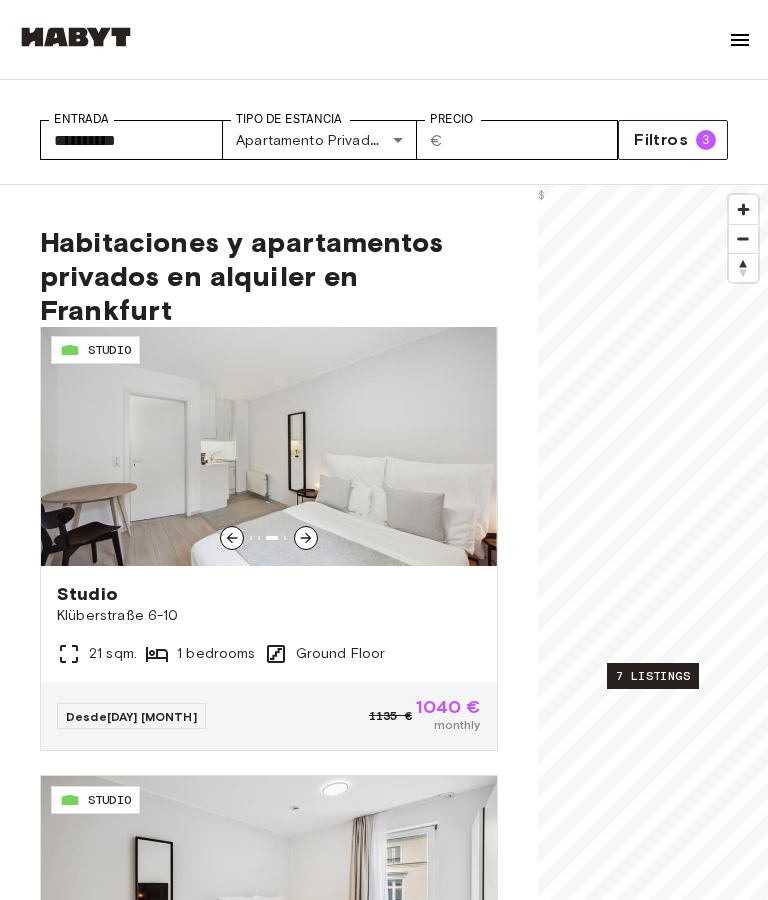 click 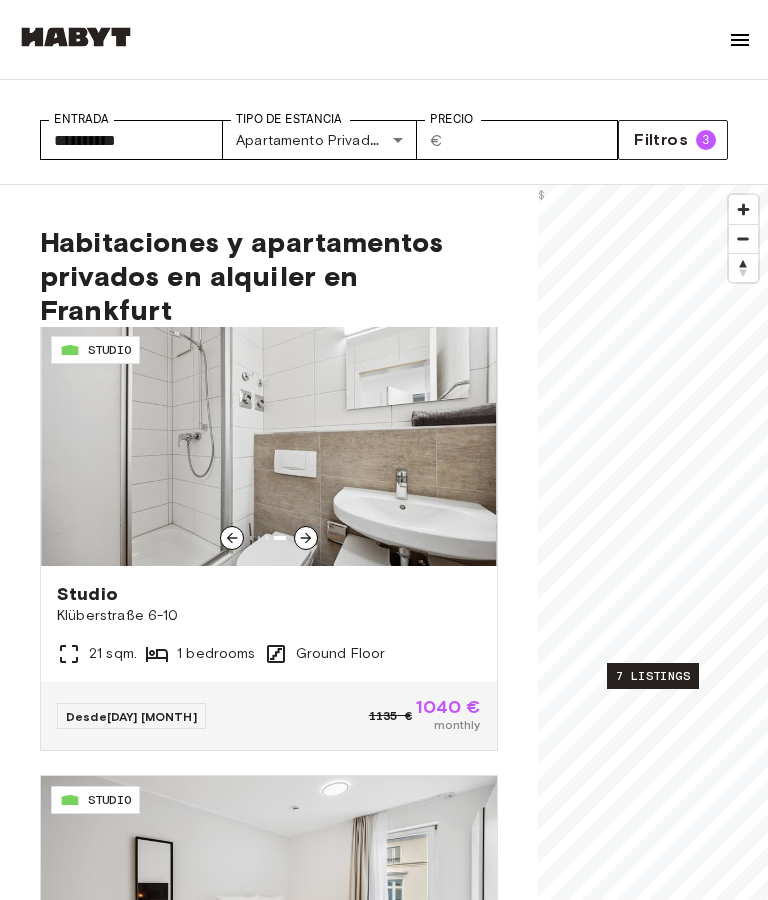click 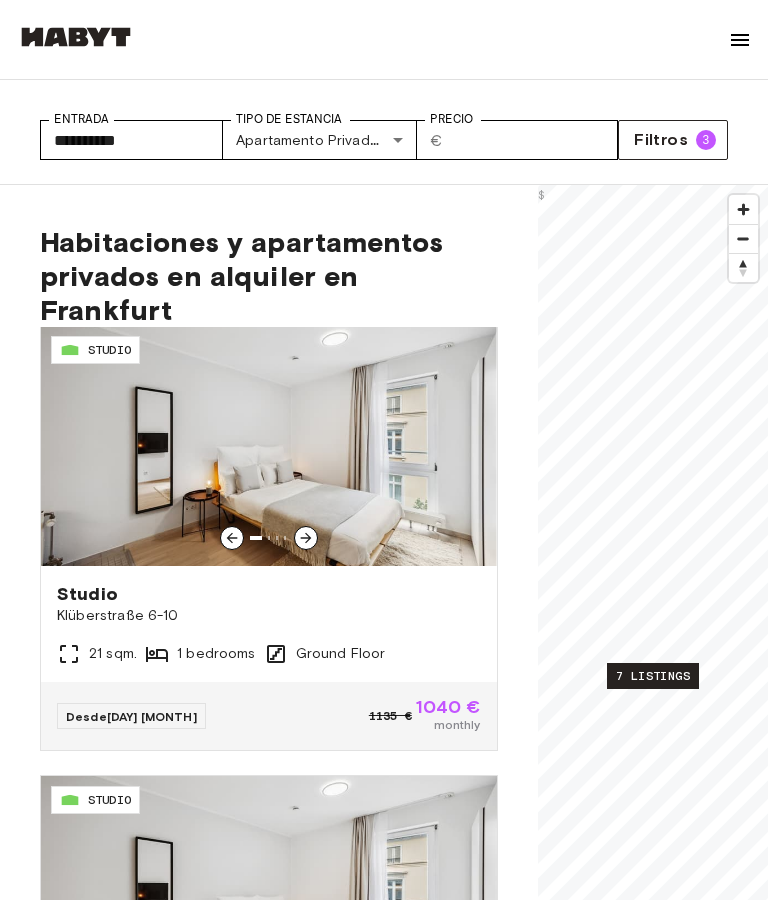 click at bounding box center (269, 446) 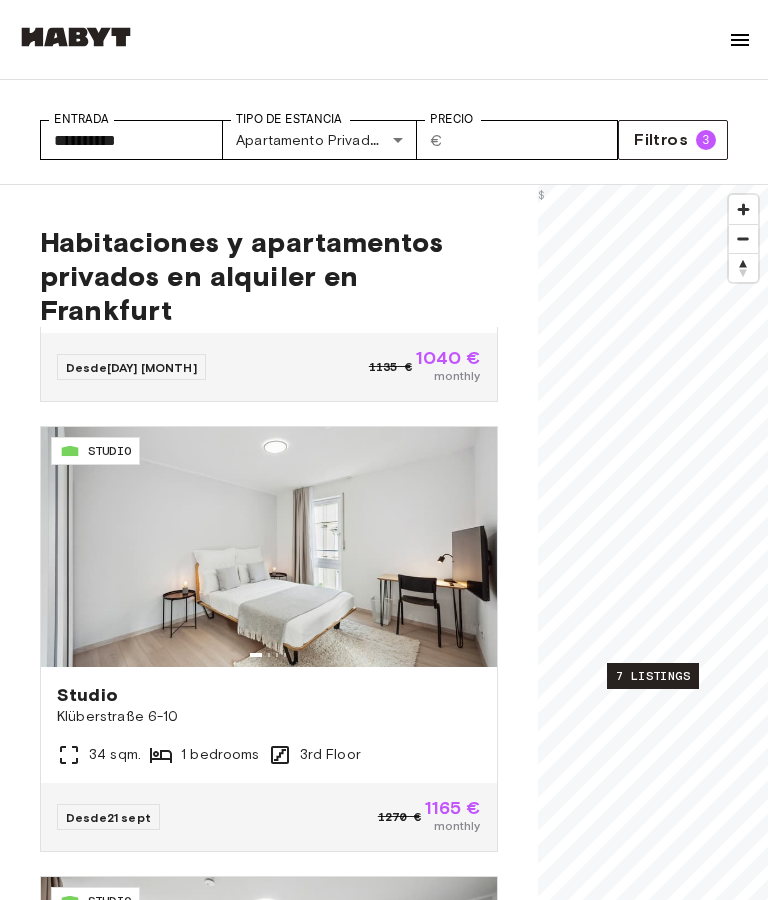 scroll, scrollTop: 1255, scrollLeft: 0, axis: vertical 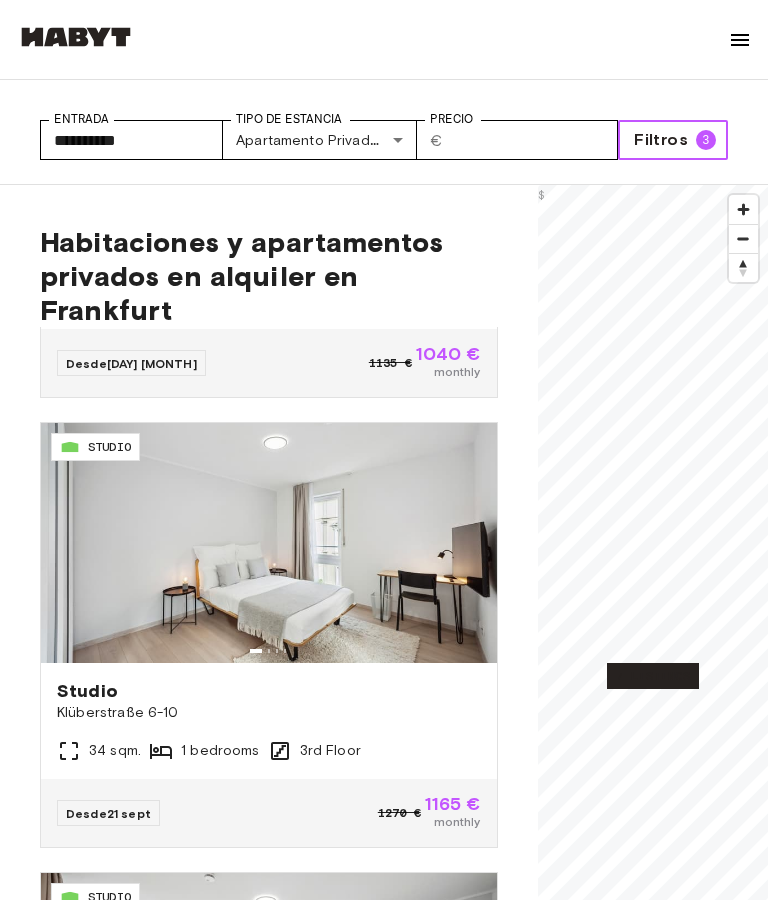 click on "Filtros 3" at bounding box center [673, 140] 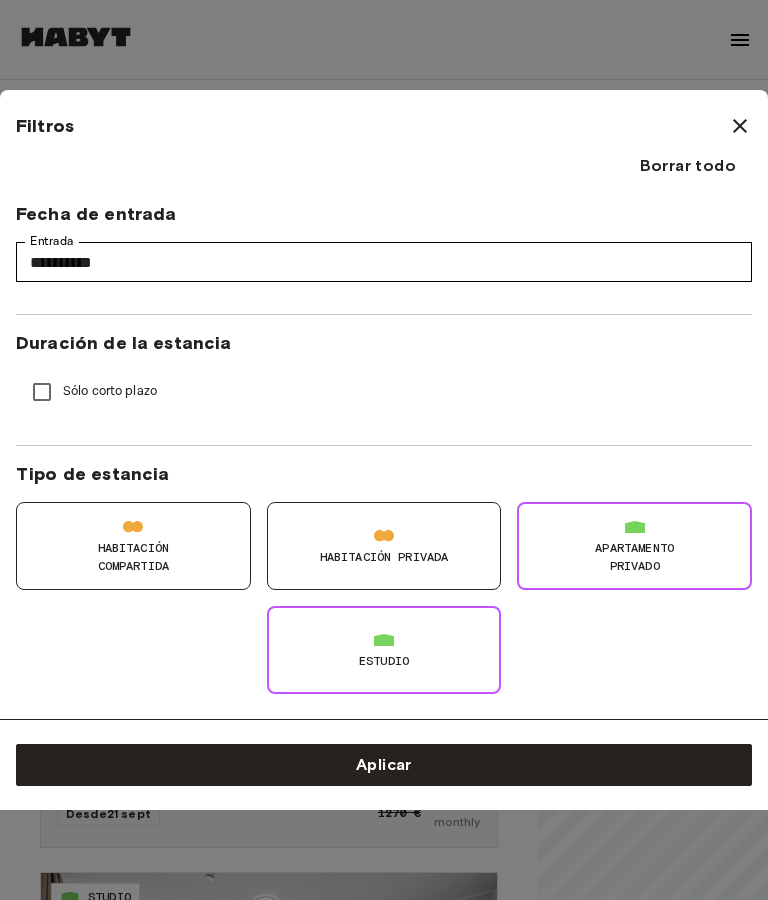 click on "Estudio" at bounding box center (384, 661) 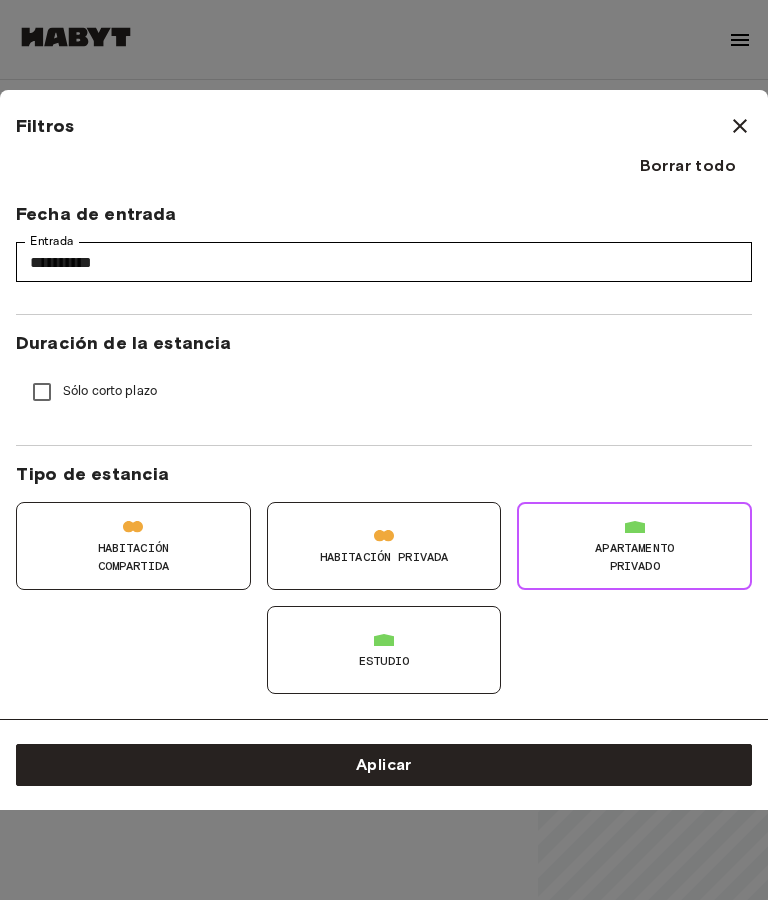 scroll, scrollTop: 0, scrollLeft: 0, axis: both 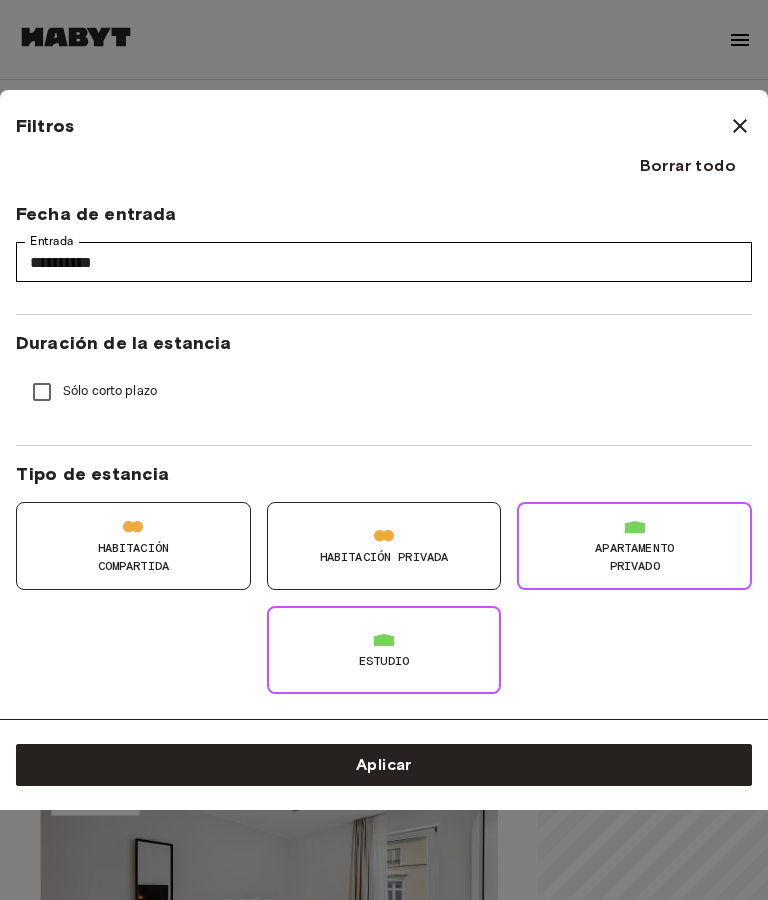click at bounding box center [384, 637] 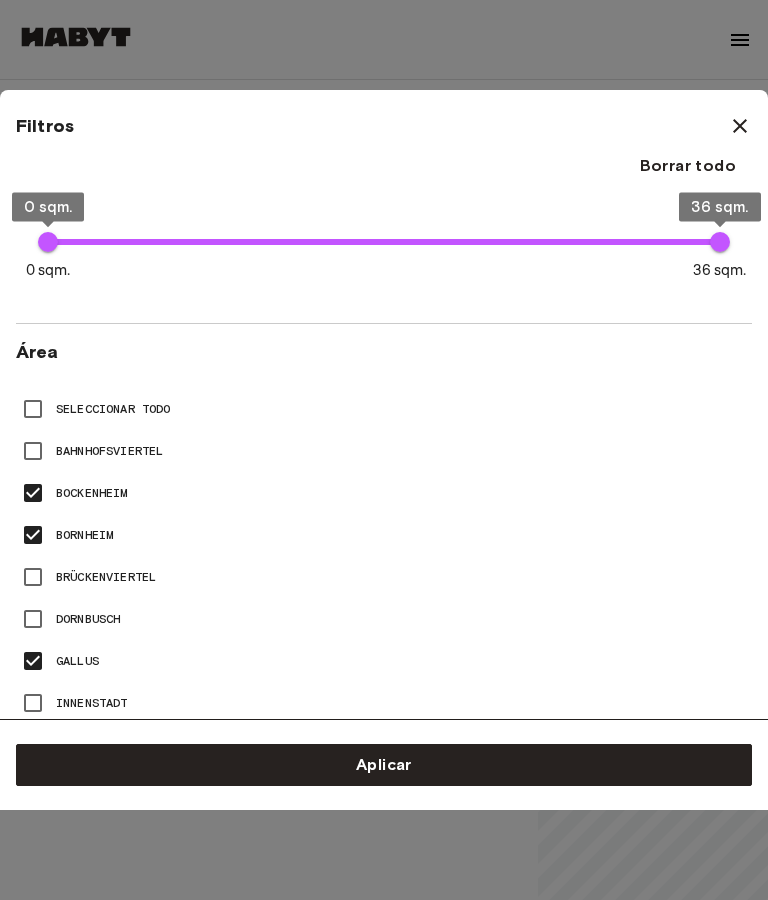 scroll, scrollTop: 790, scrollLeft: 0, axis: vertical 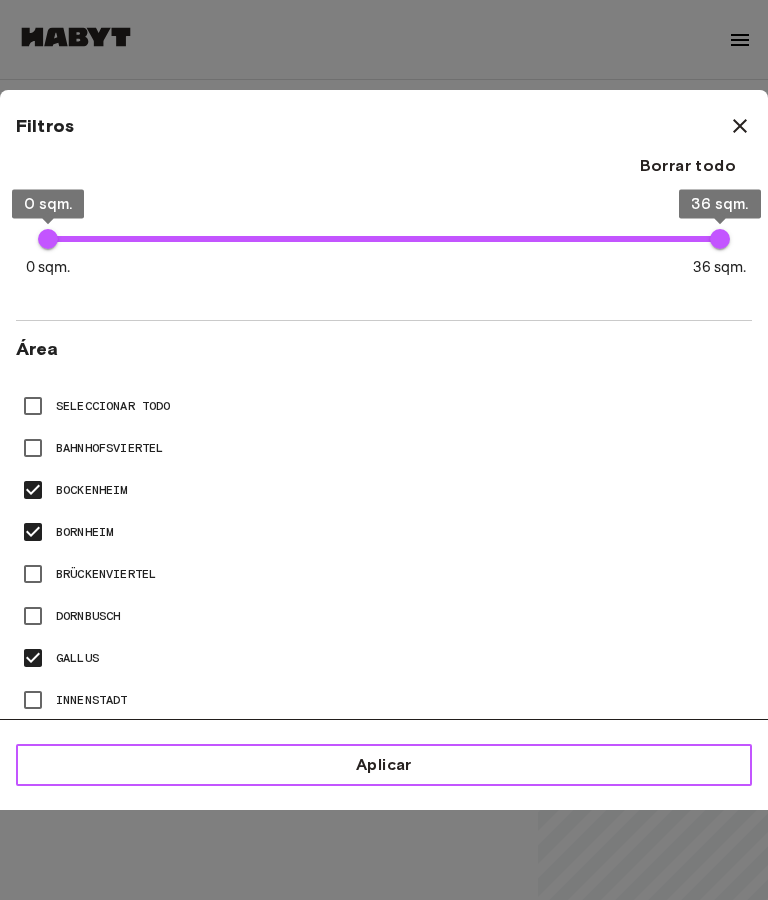 click on "Aplicar" at bounding box center (384, 765) 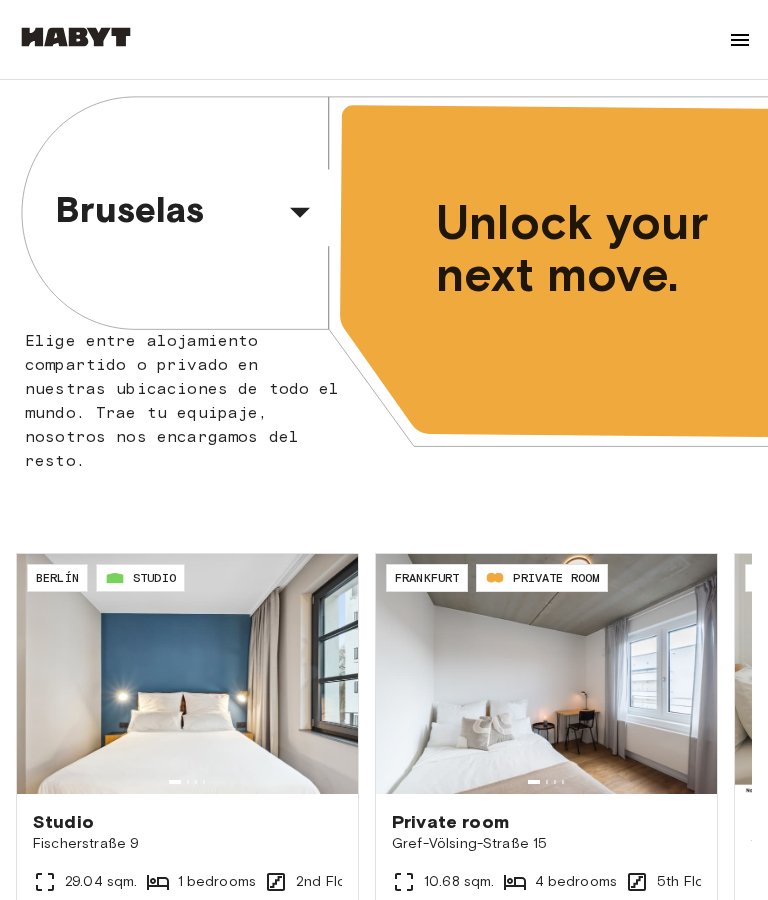 click at bounding box center [740, 40] 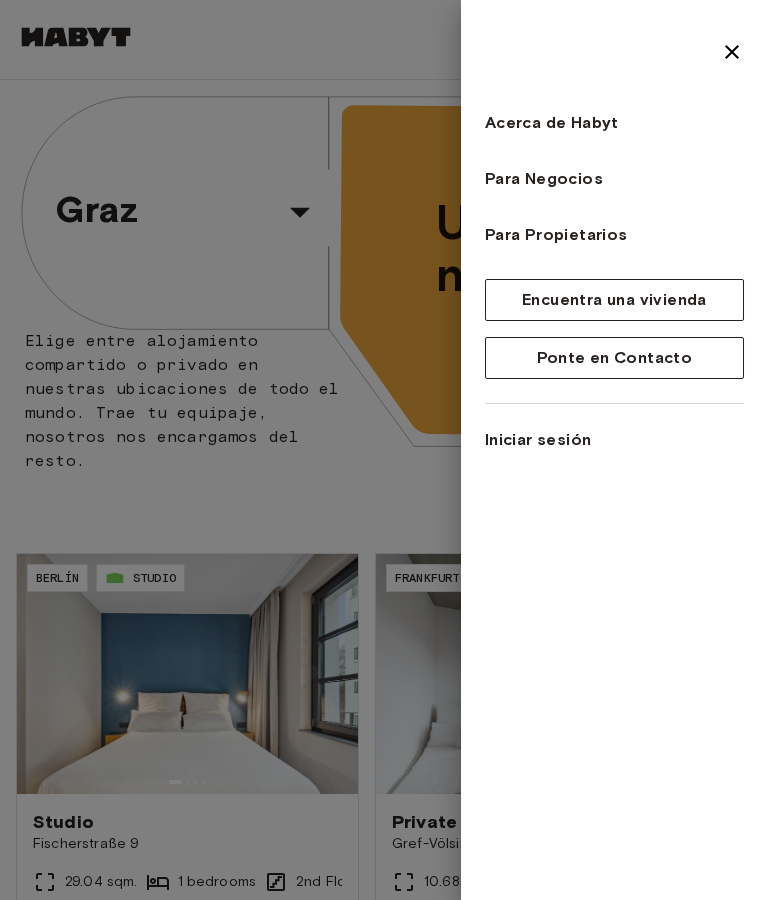 click at bounding box center (384, 450) 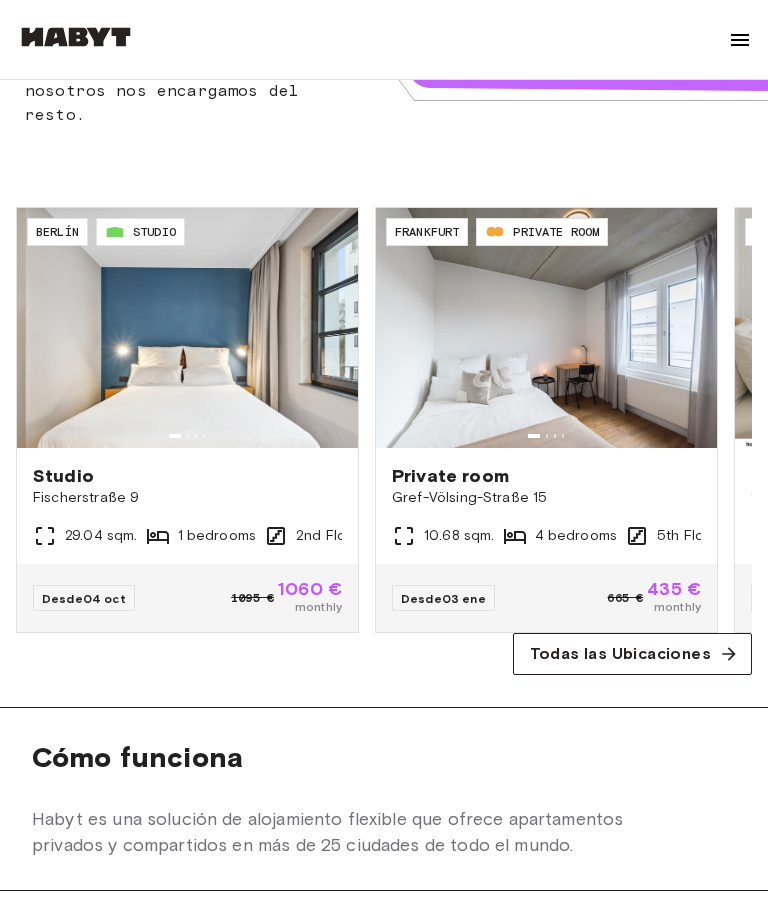 scroll, scrollTop: 0, scrollLeft: 0, axis: both 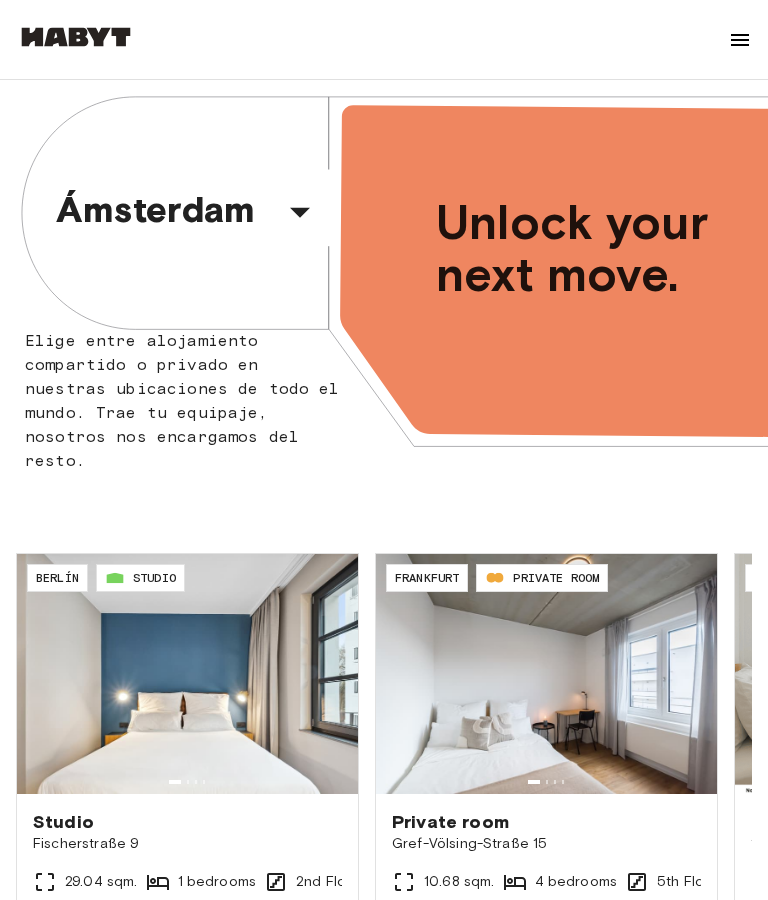 click 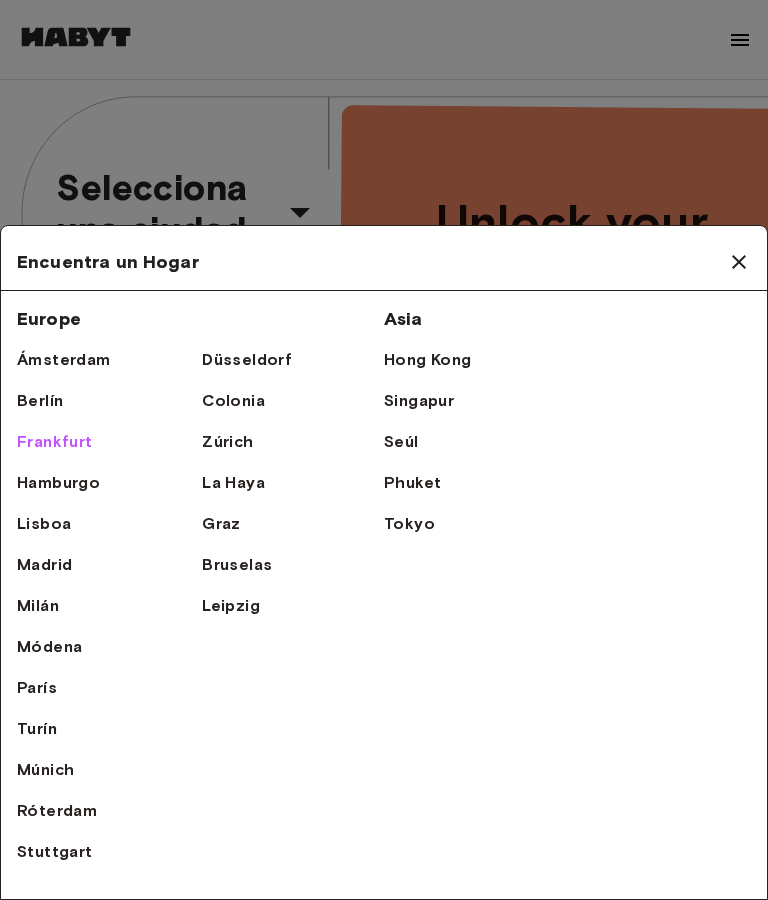 click on "Frankfurt" at bounding box center [55, 442] 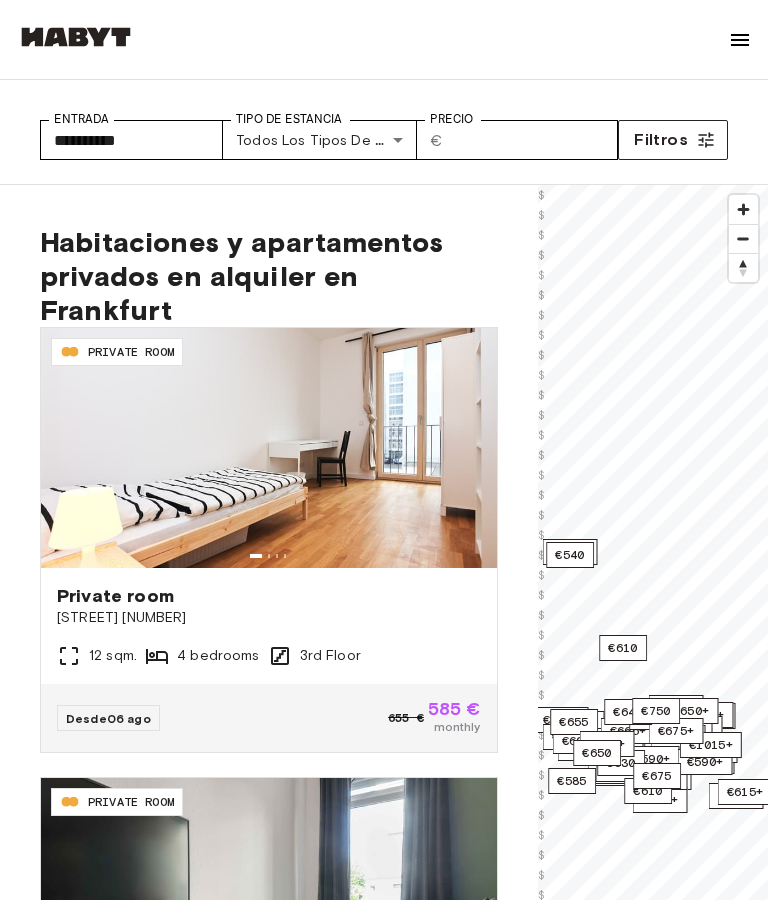 click on "Habitaciones y apartamentos privados en alquiler en Frankfurt" at bounding box center [269, 256] 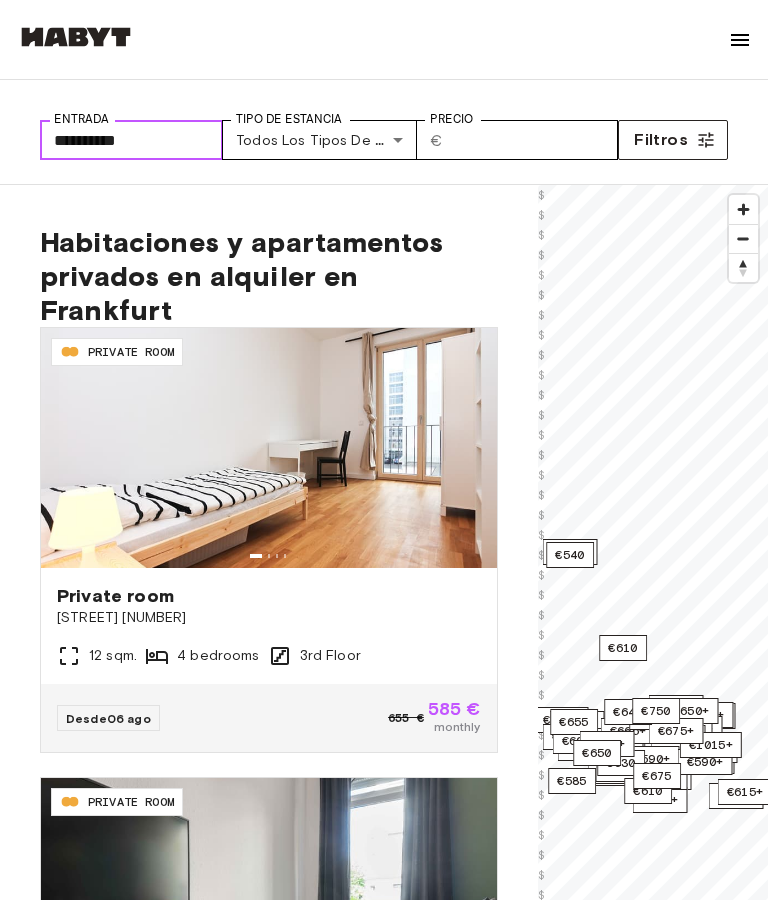 click on "**********" at bounding box center [131, 140] 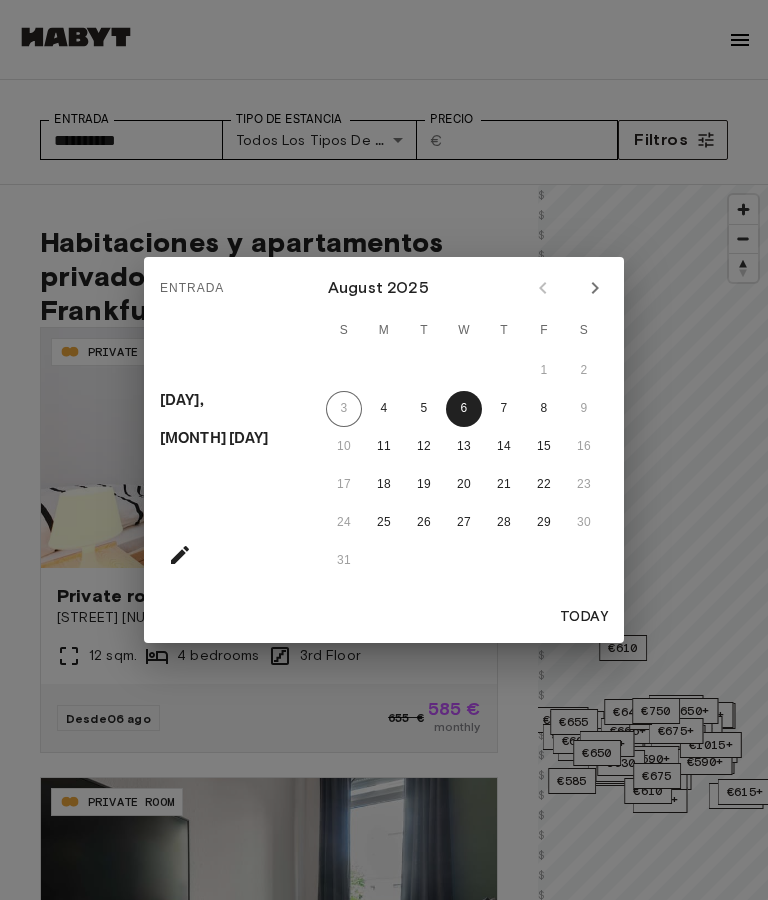 click 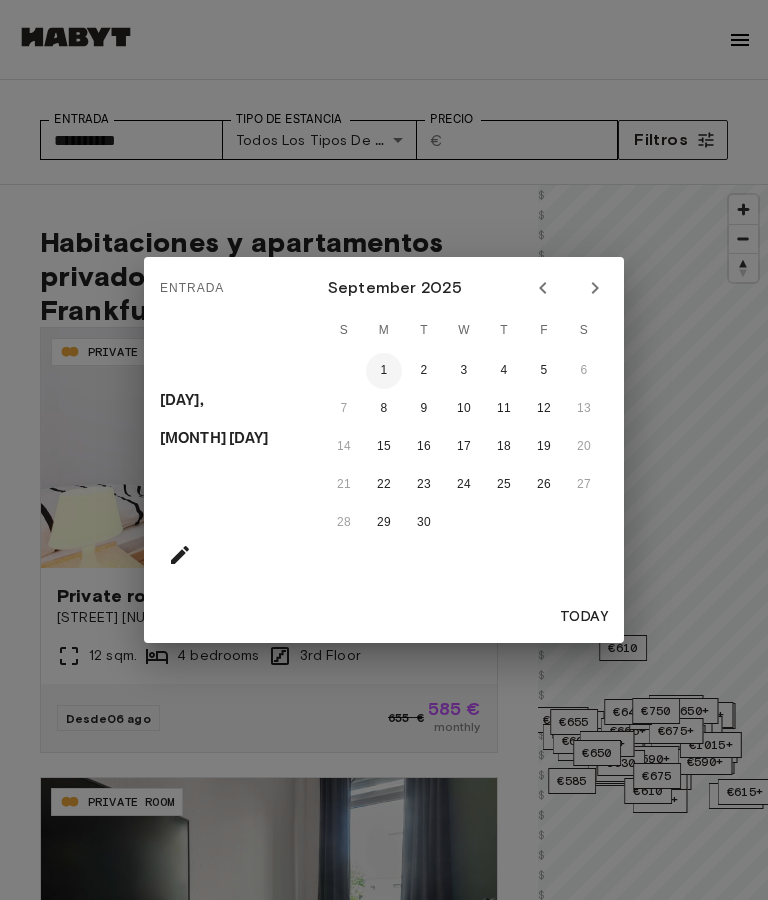 click on "1" at bounding box center [384, 371] 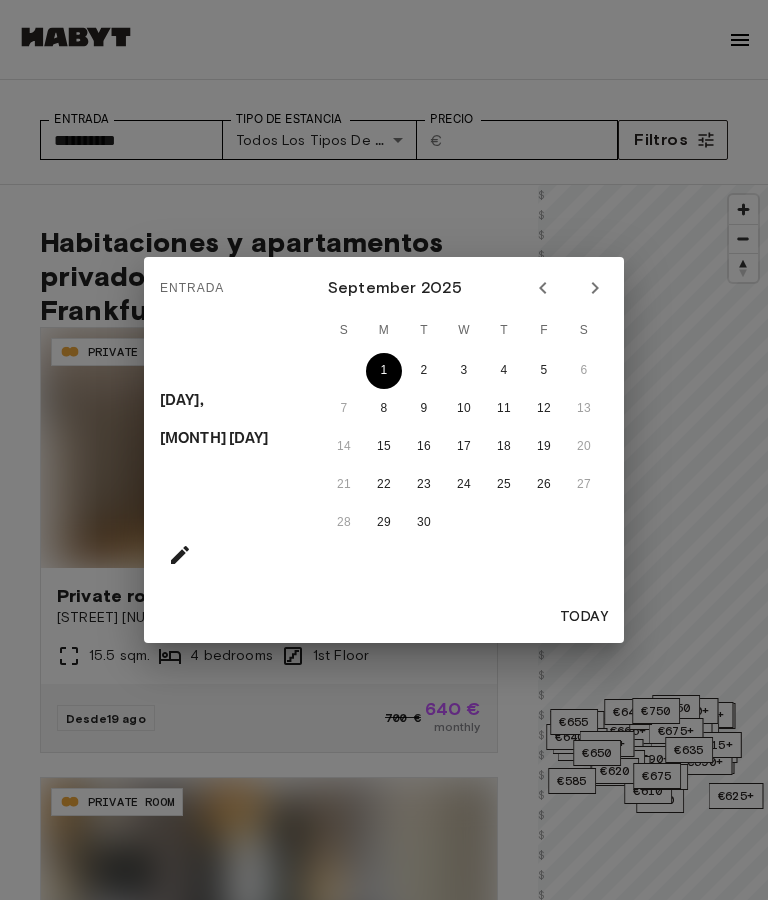 type on "**********" 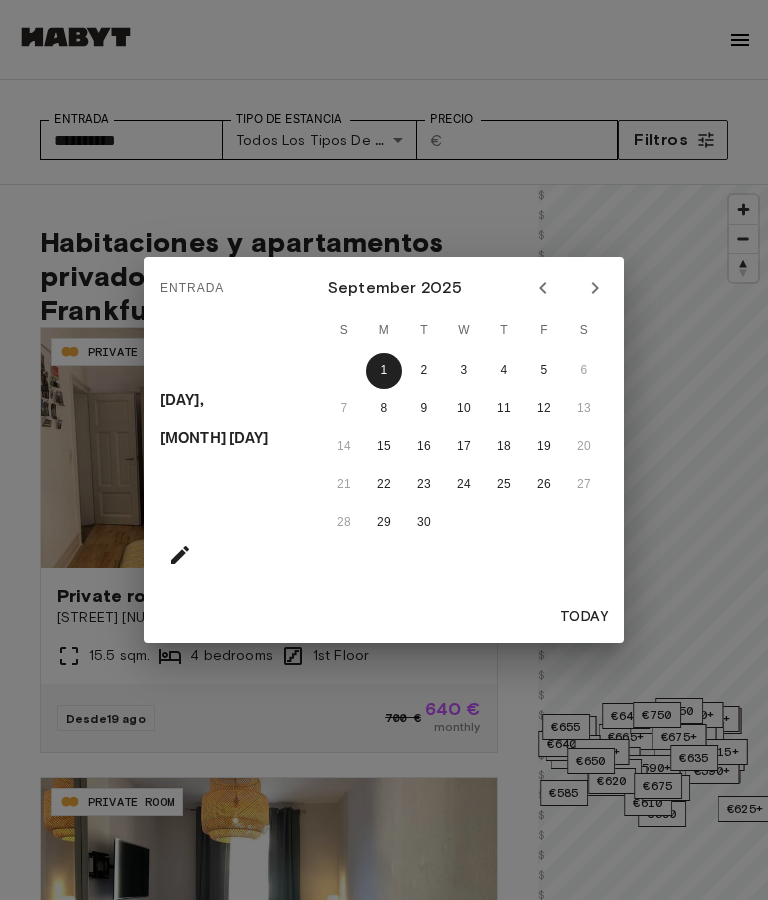 click on "Entrada [DAY], [MONTH] [DAY] [MONTH] [YEAR] S M T W T F S 1 2 3 4 5 6 7 8 9 10 11 12 13 14 15 16 17 18 19 20 21 22 23 24 25 26 27 28 29 30 Today" at bounding box center (384, 450) 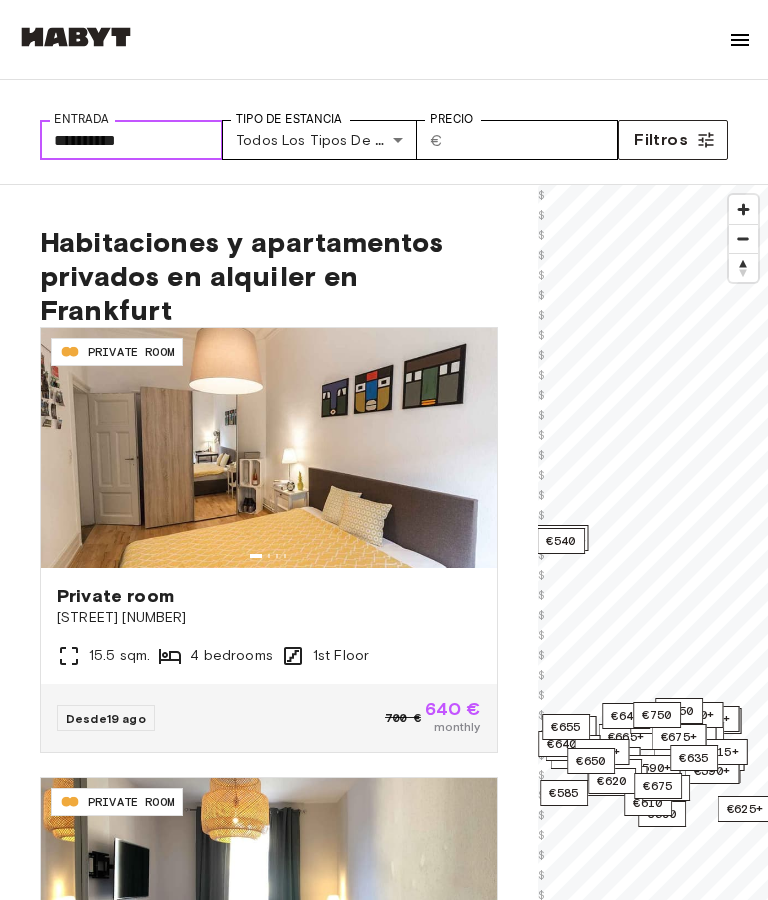 scroll, scrollTop: 1, scrollLeft: 0, axis: vertical 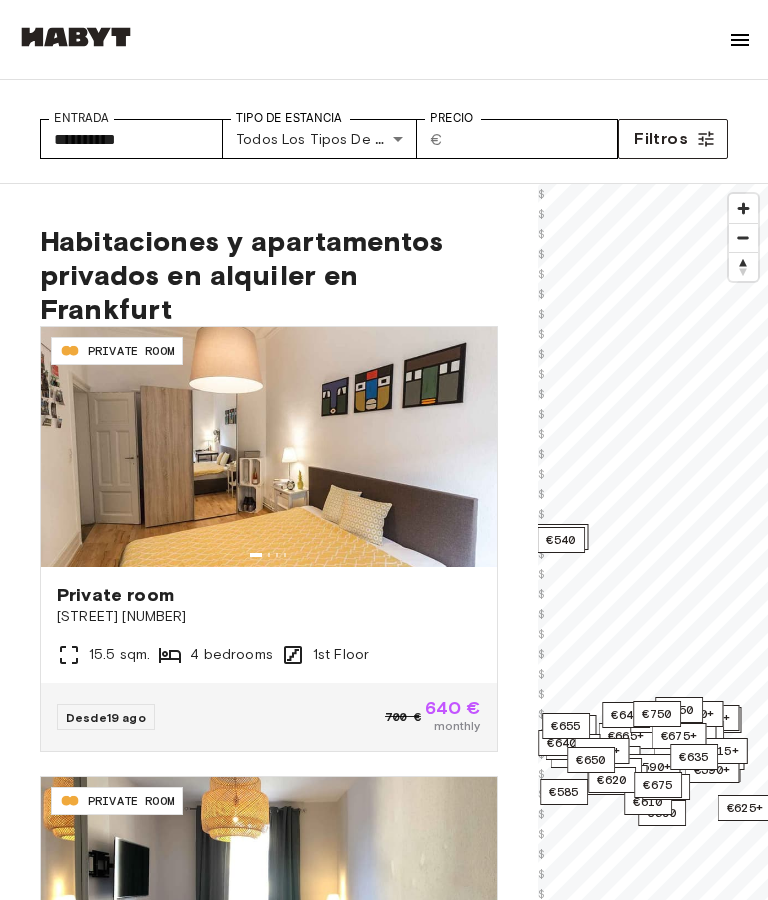click on "**********" at bounding box center (384, 3044) 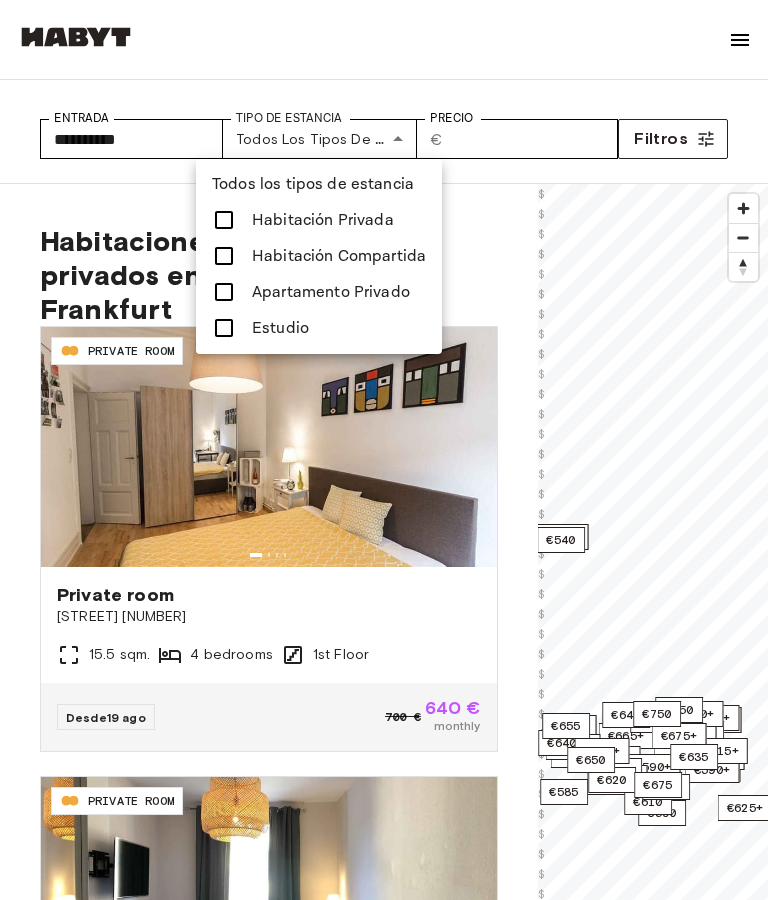 click at bounding box center [224, 292] 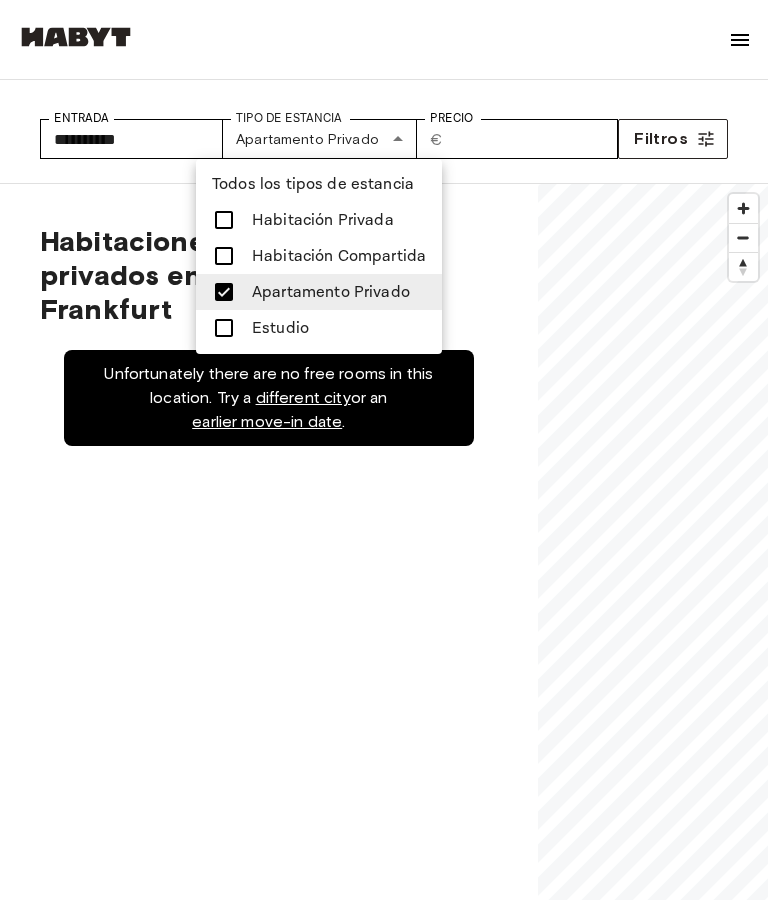 type on "**********" 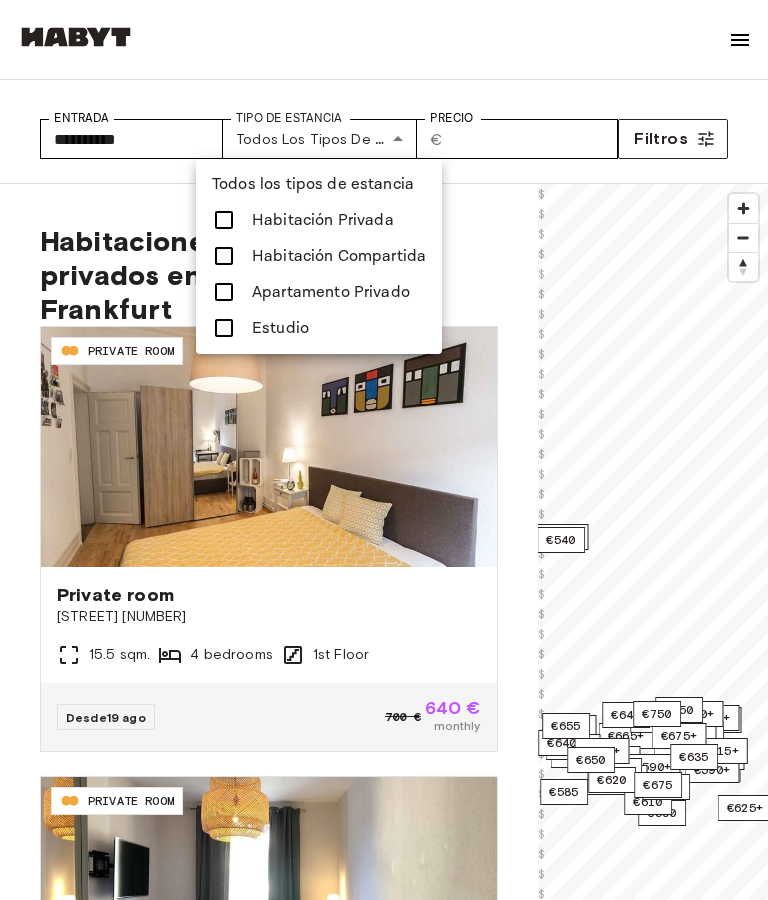 click at bounding box center [224, 328] 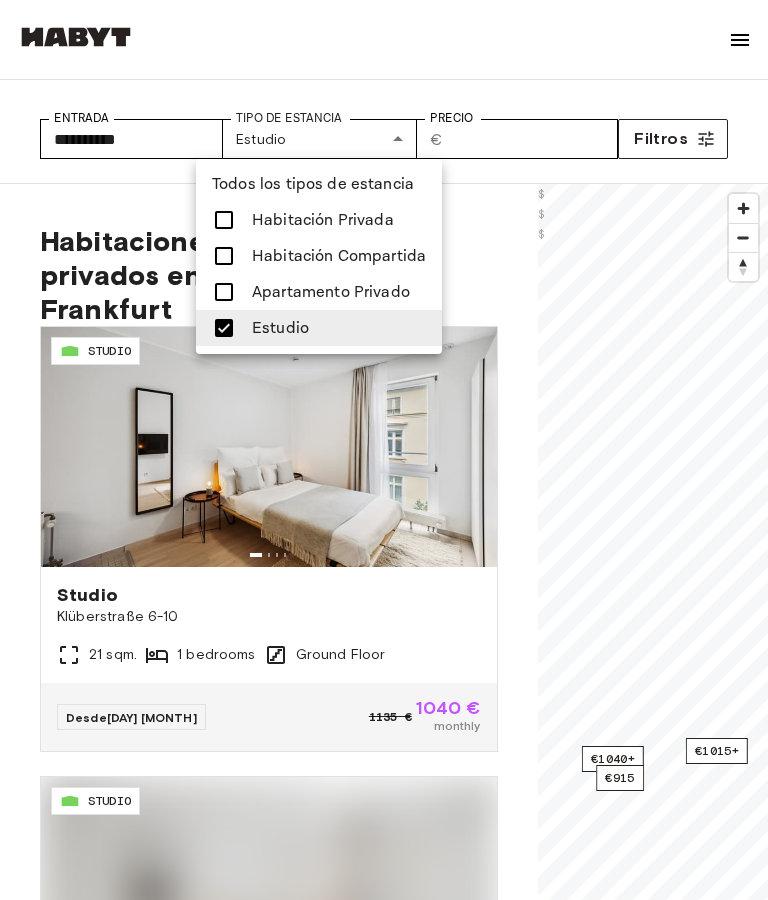 type on "******" 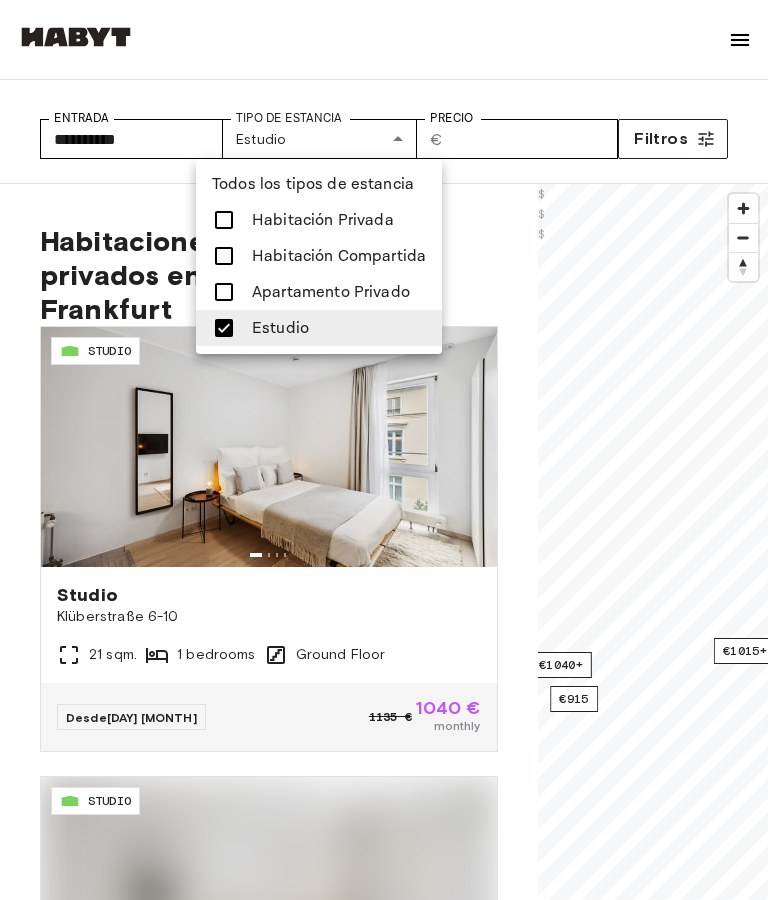 click at bounding box center [224, 328] 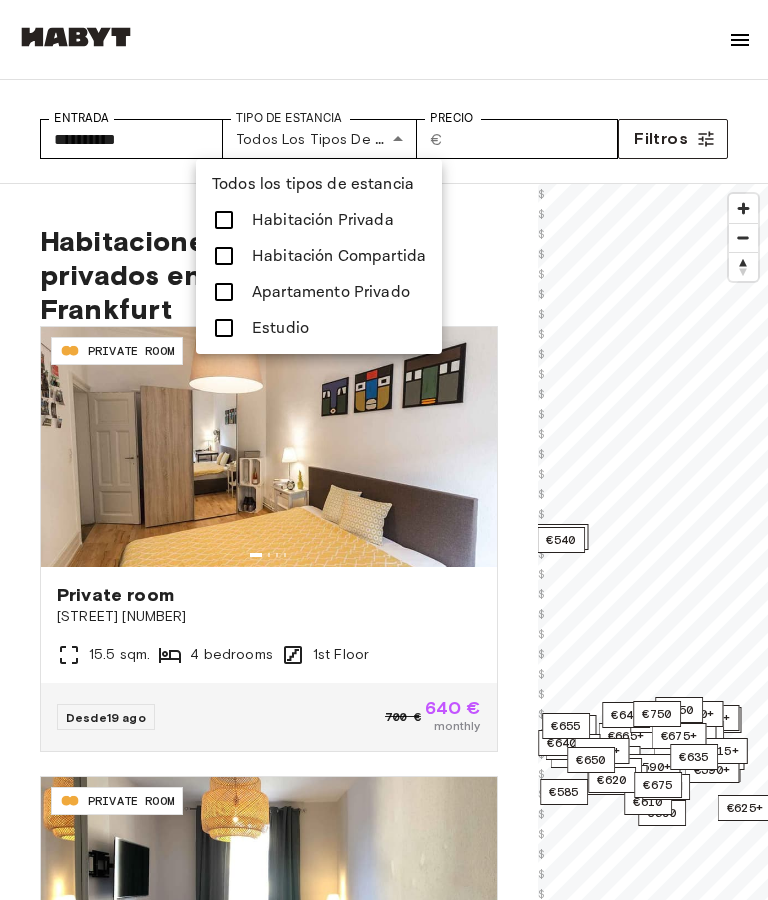 click at bounding box center (224, 328) 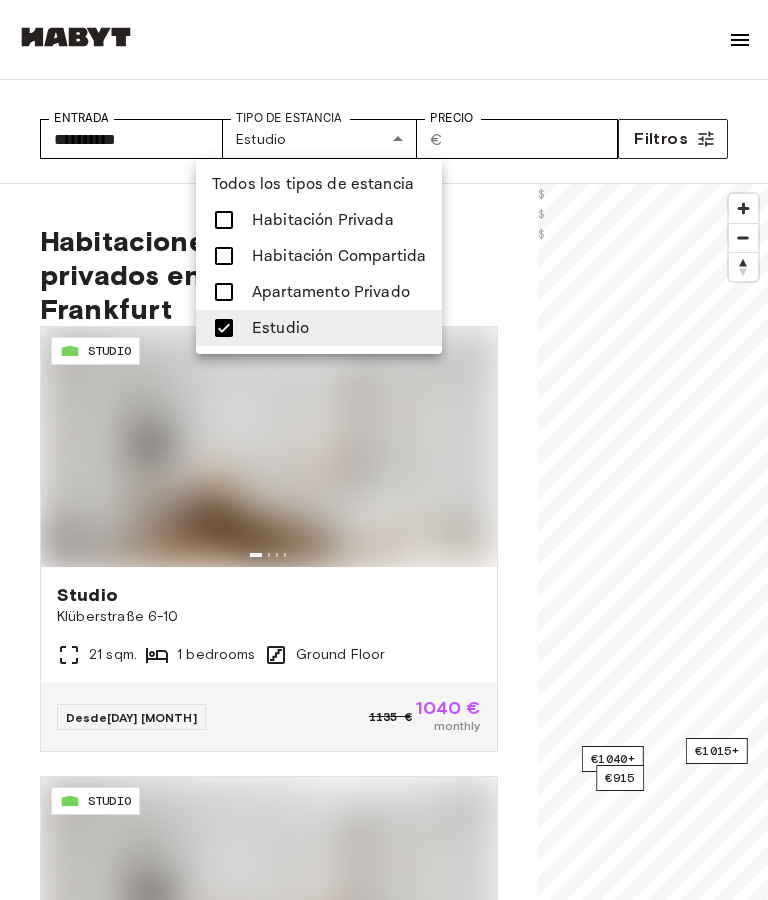 type on "******" 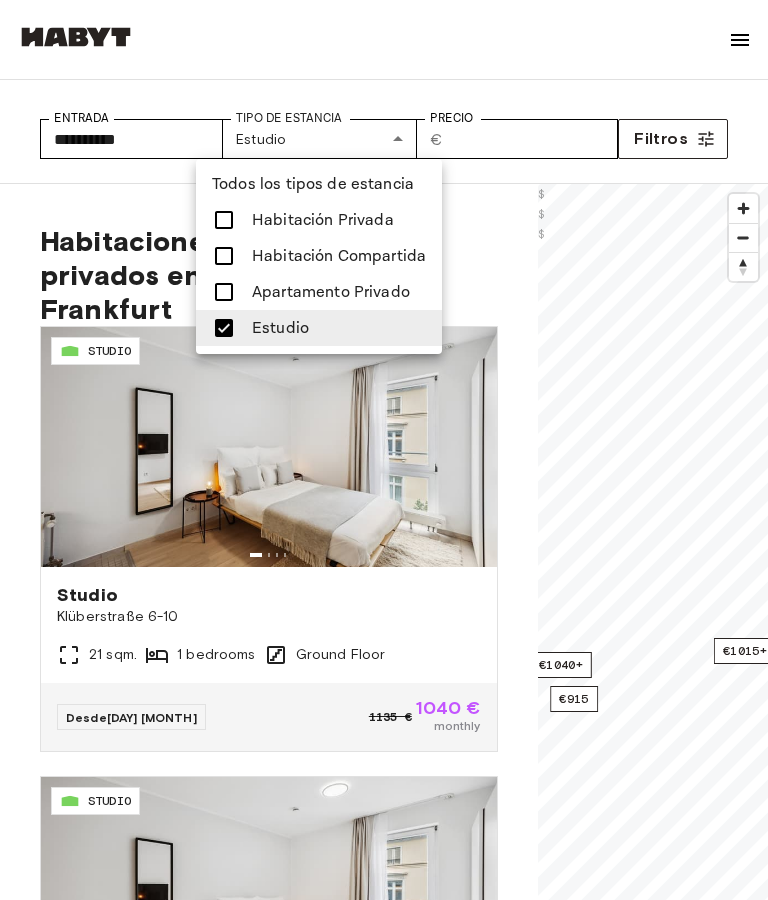 click at bounding box center (384, 450) 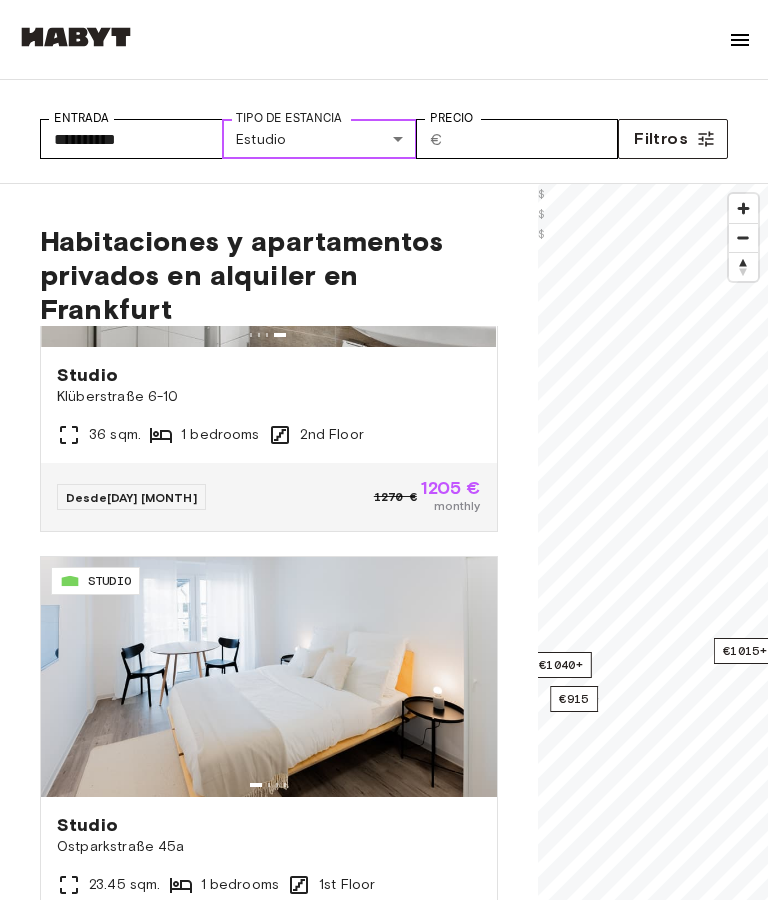scroll, scrollTop: 4821, scrollLeft: 0, axis: vertical 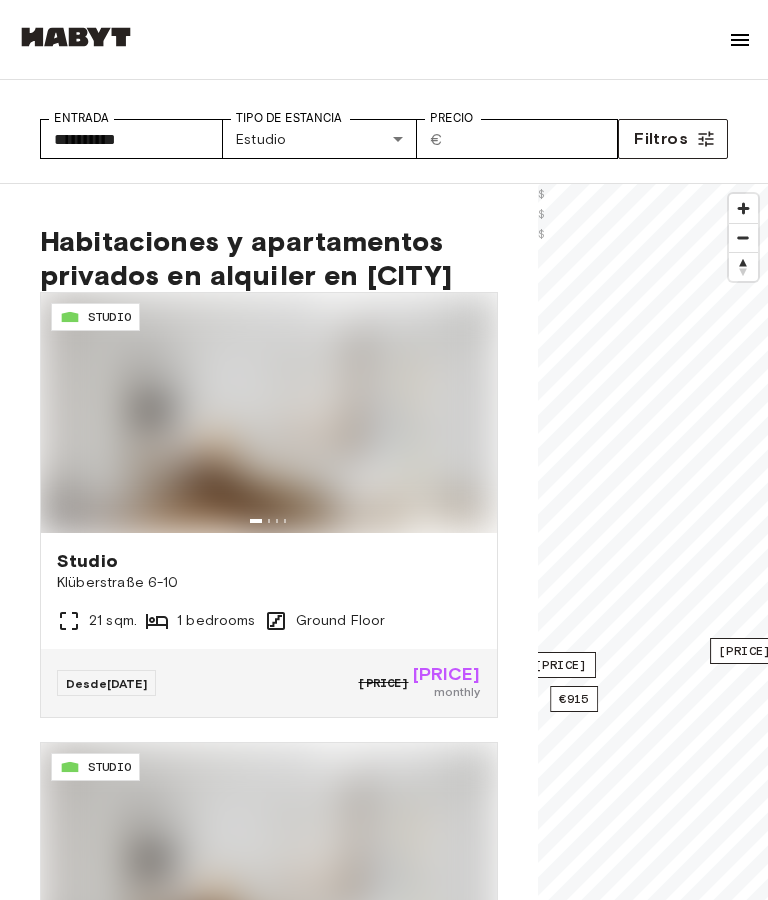 type on "**********" 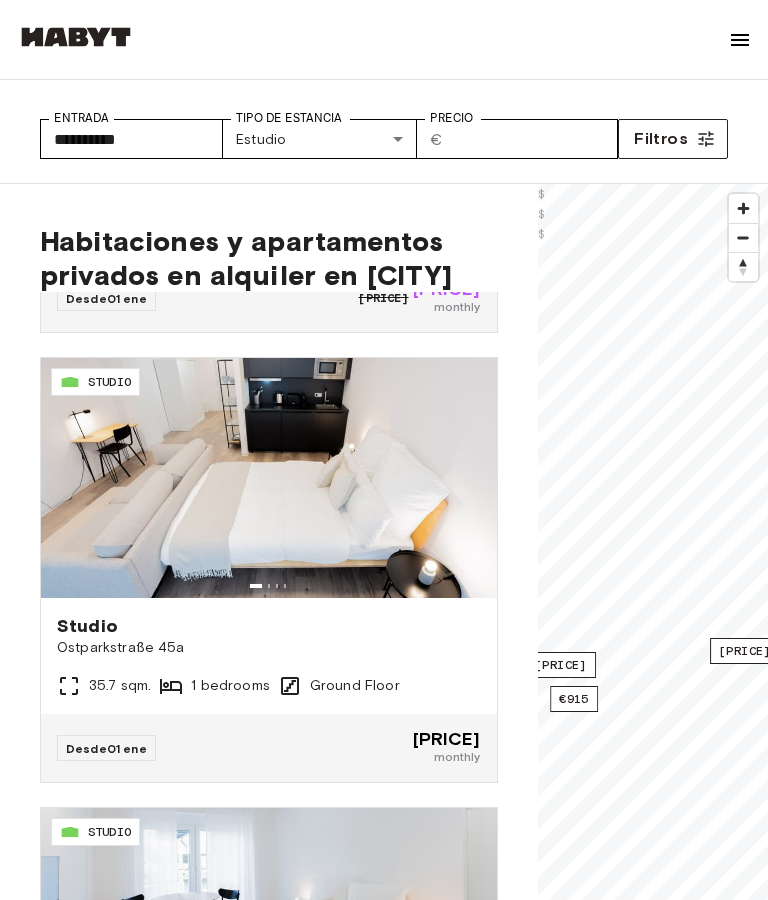 scroll, scrollTop: 6684, scrollLeft: 0, axis: vertical 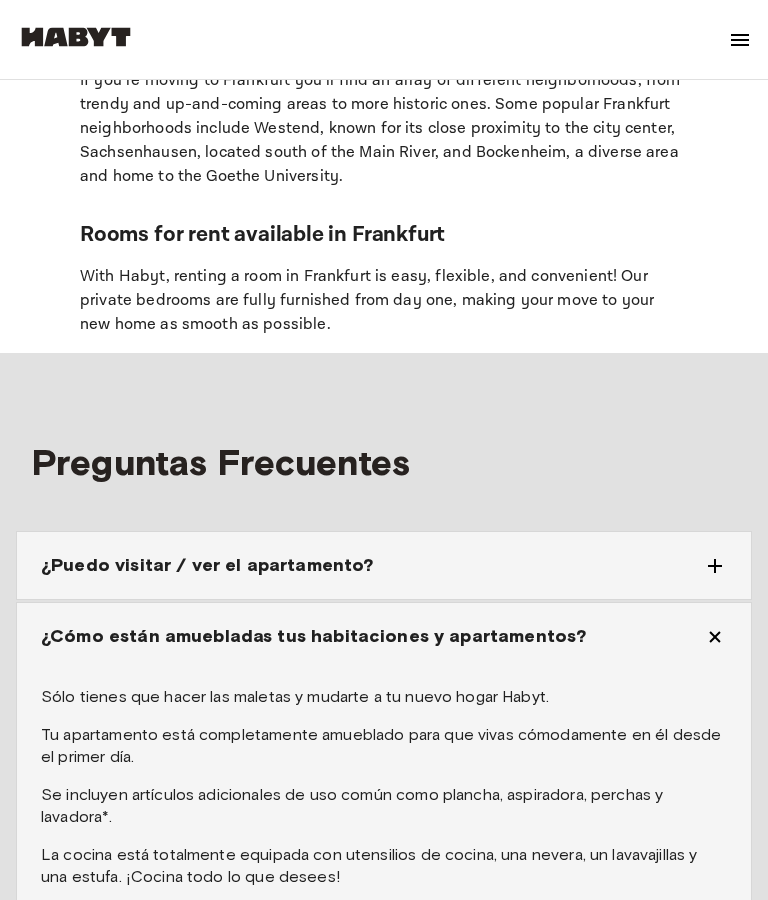click on "¿Puedo visitar / ver el apartamento?" at bounding box center (207, 566) 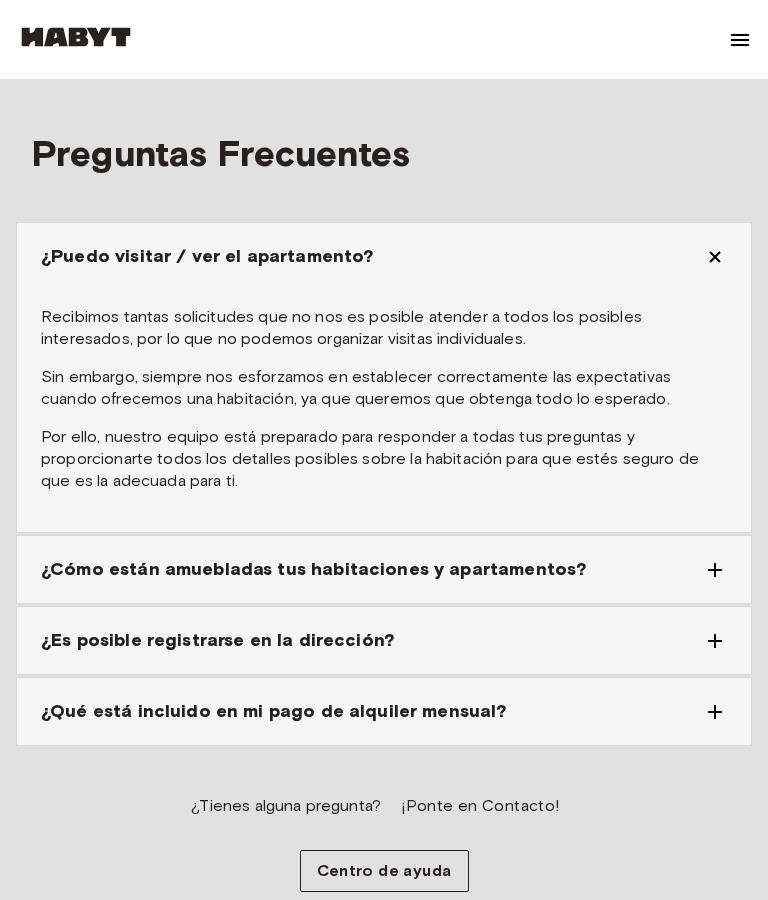 scroll, scrollTop: 3252, scrollLeft: 0, axis: vertical 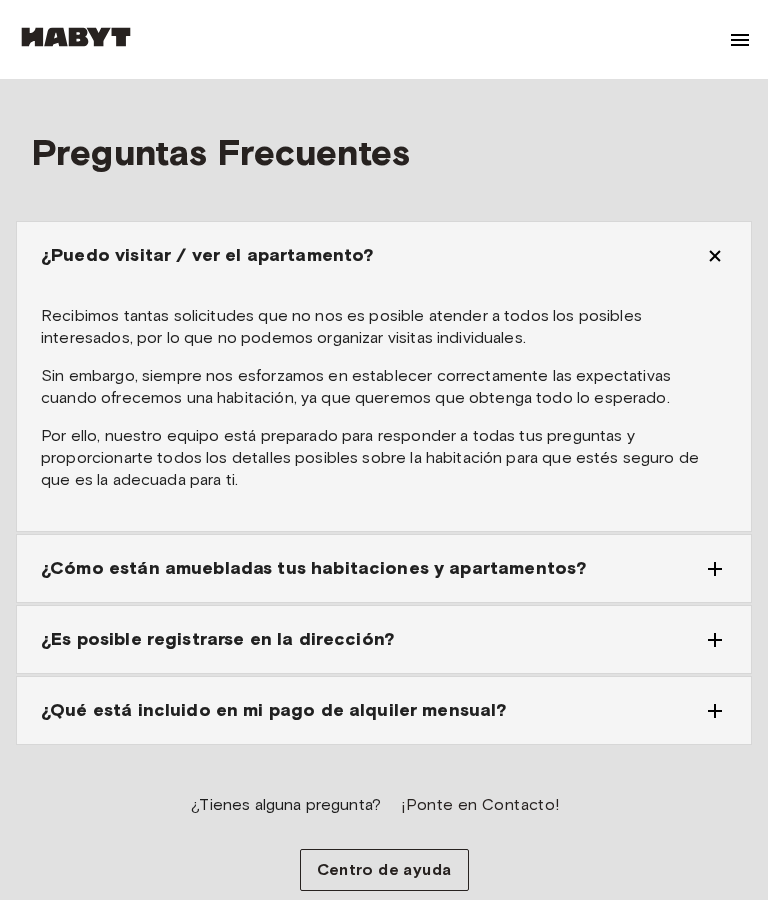 click on "¿Es posible registrarse en la dirección?" at bounding box center (217, 640) 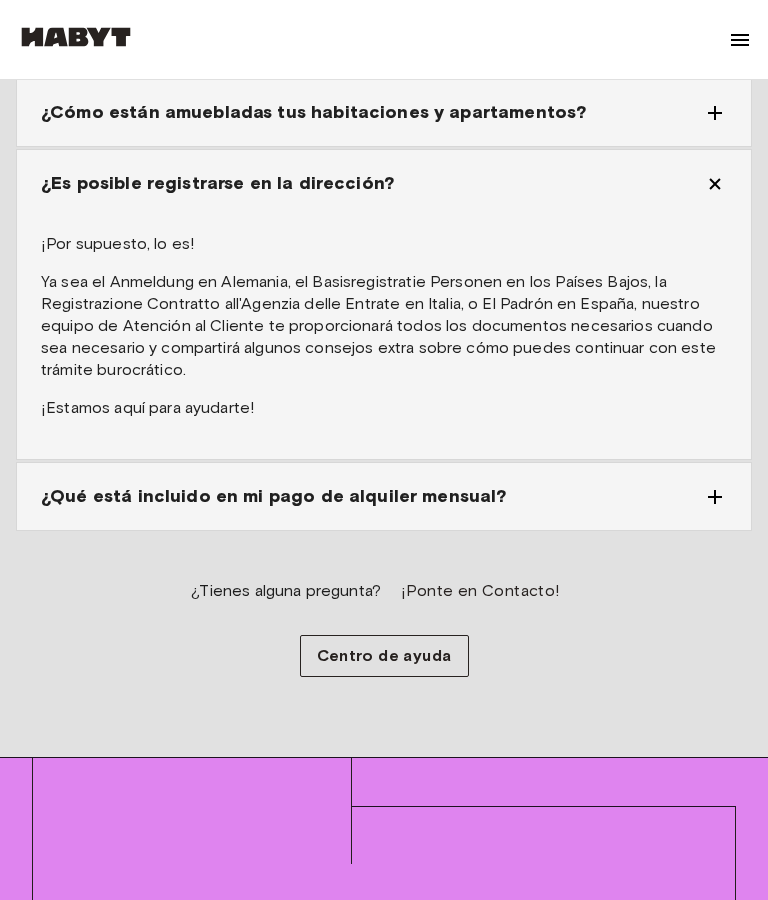 scroll, scrollTop: 3467, scrollLeft: 0, axis: vertical 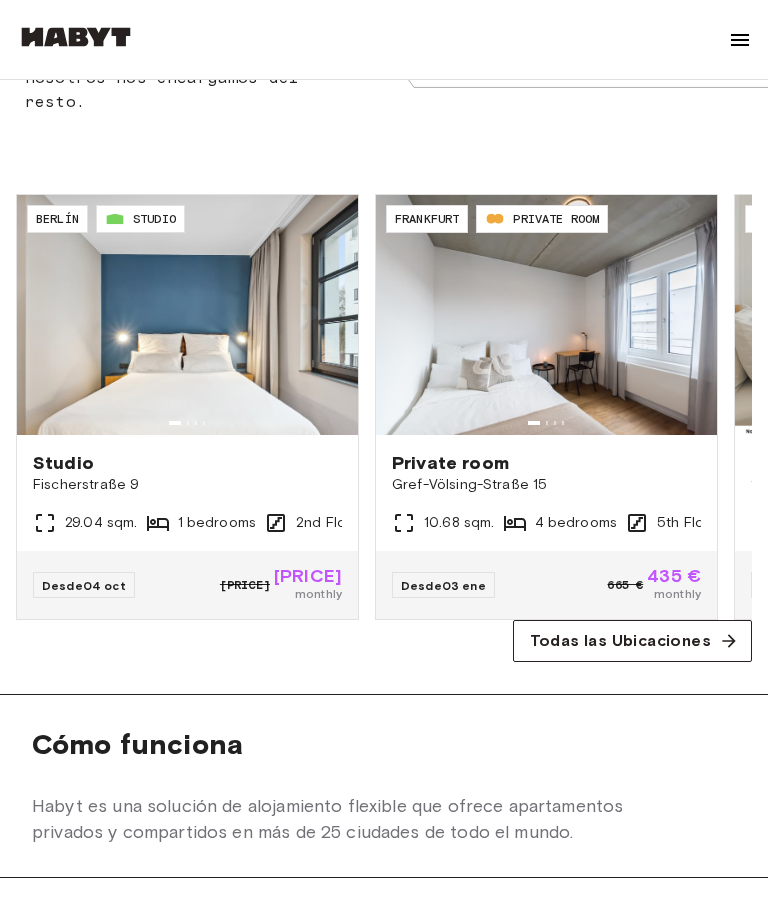 click at bounding box center (546, 315) 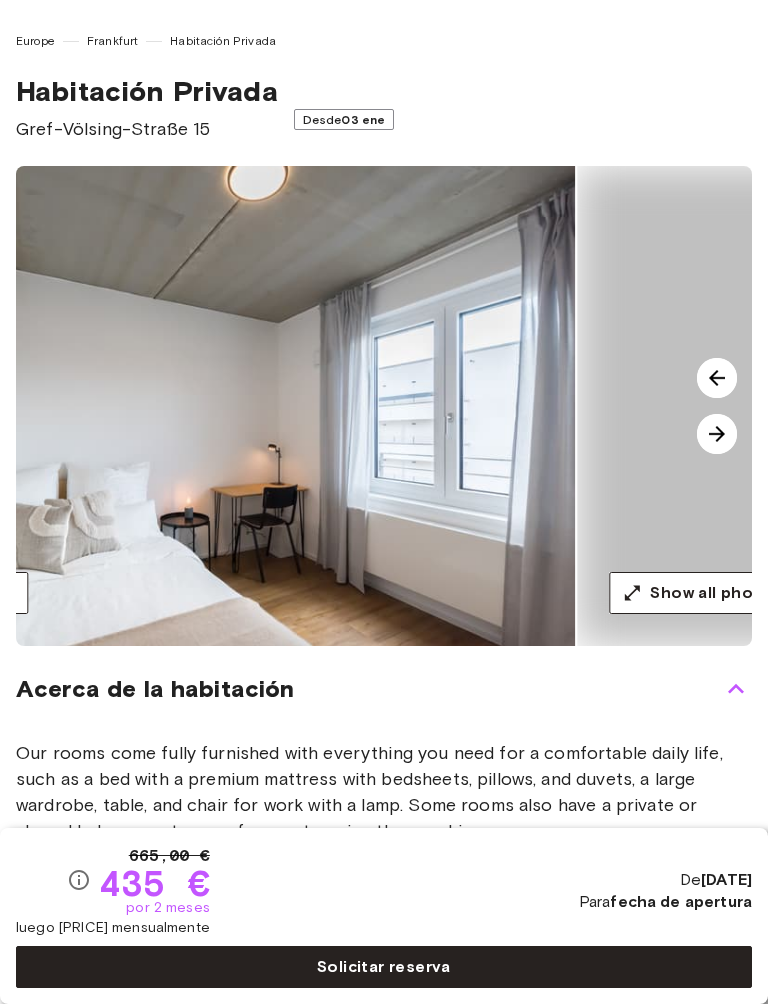 scroll, scrollTop: 0, scrollLeft: 0, axis: both 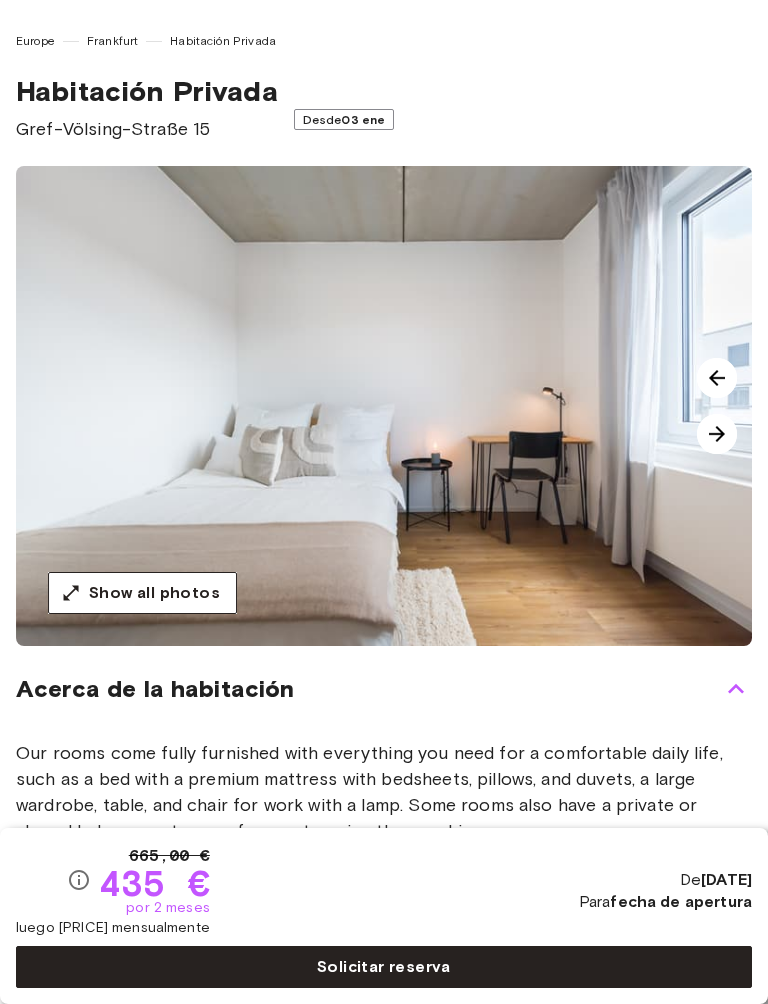 click at bounding box center [717, 434] 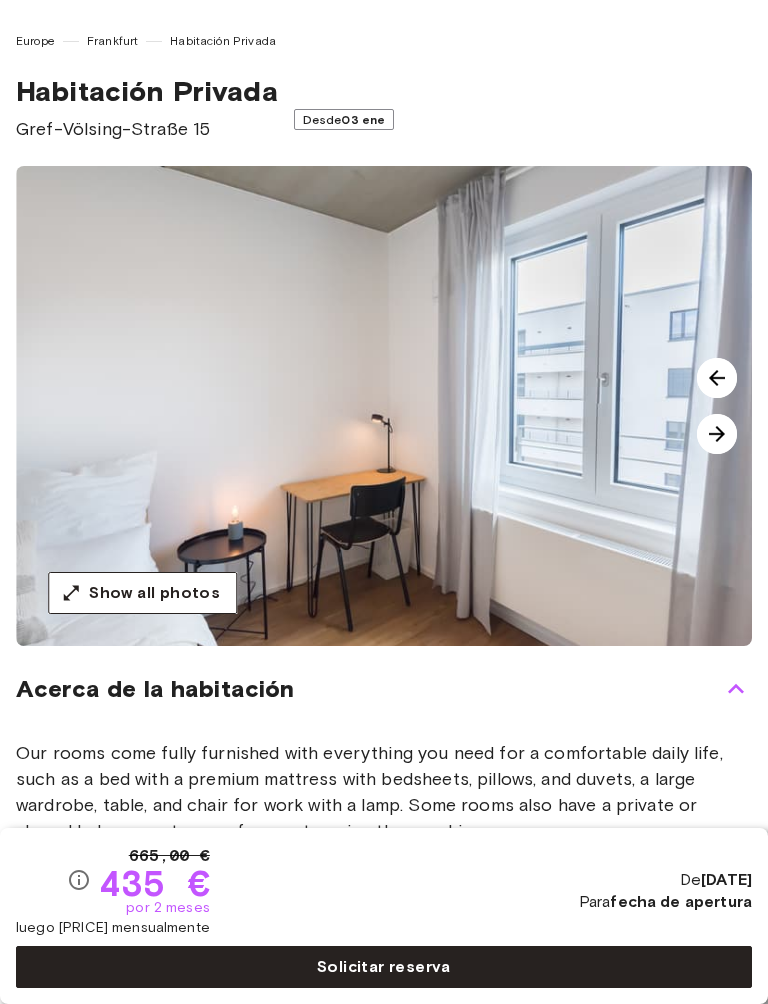 click at bounding box center [717, 434] 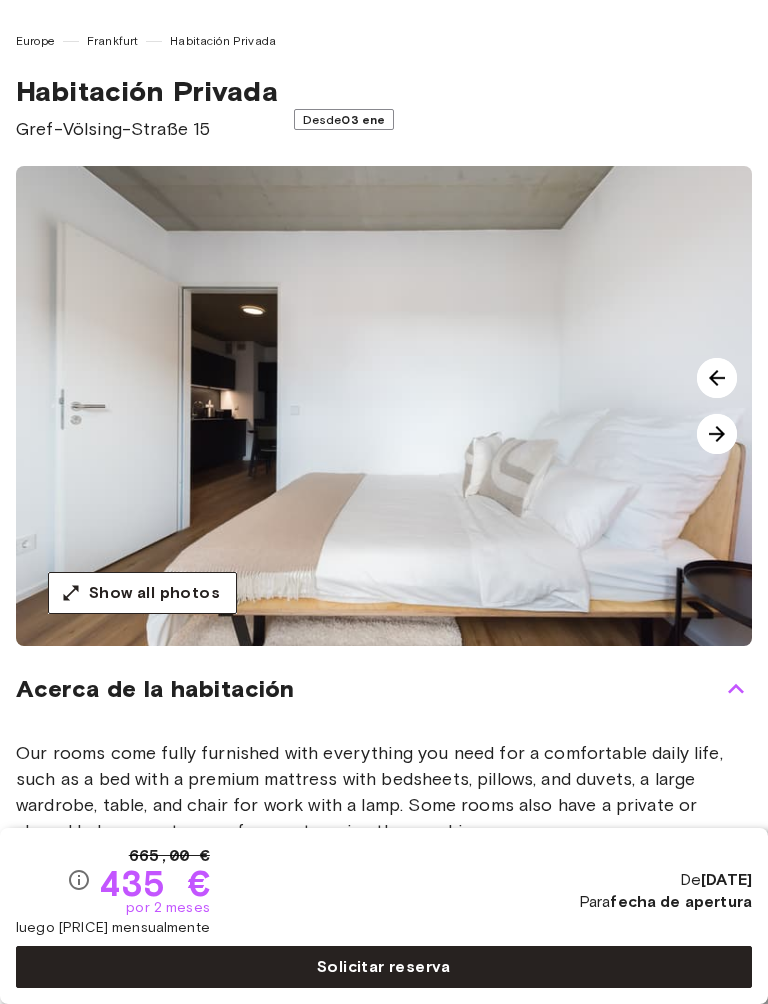 click at bounding box center [717, 434] 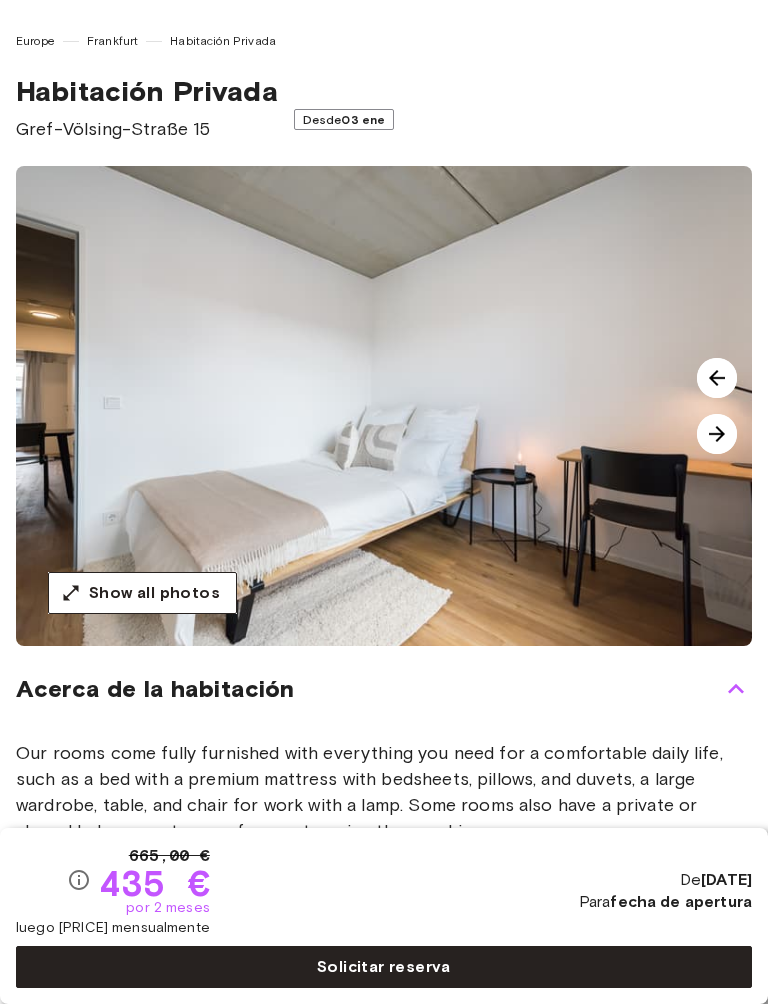 click at bounding box center [717, 434] 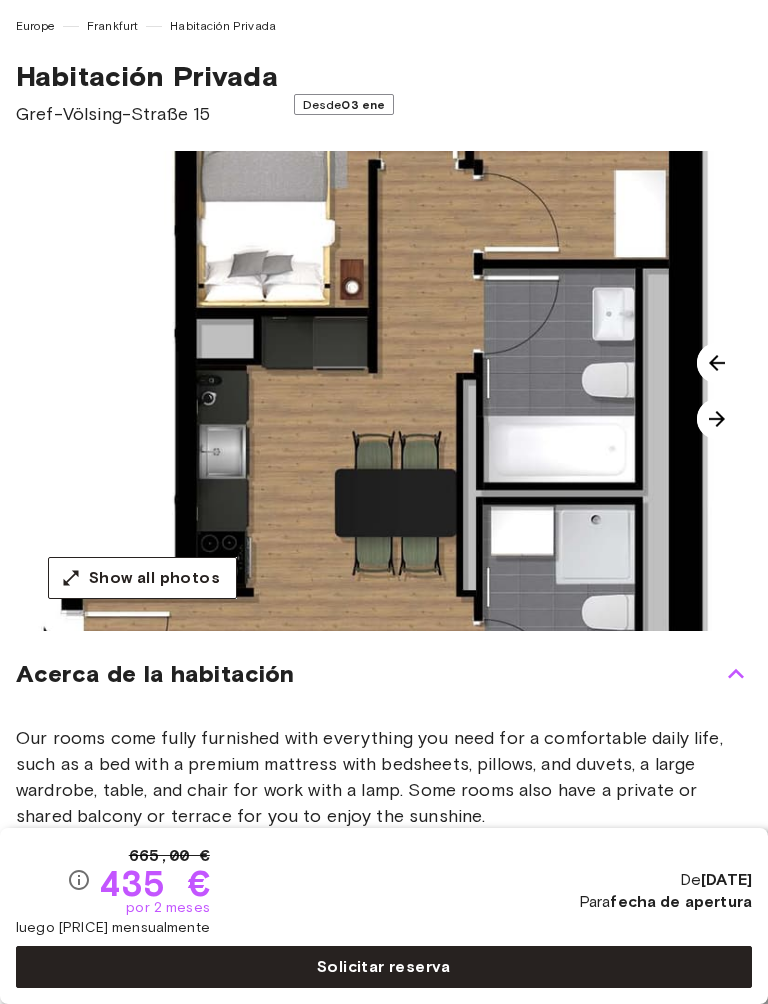 scroll, scrollTop: 13, scrollLeft: 0, axis: vertical 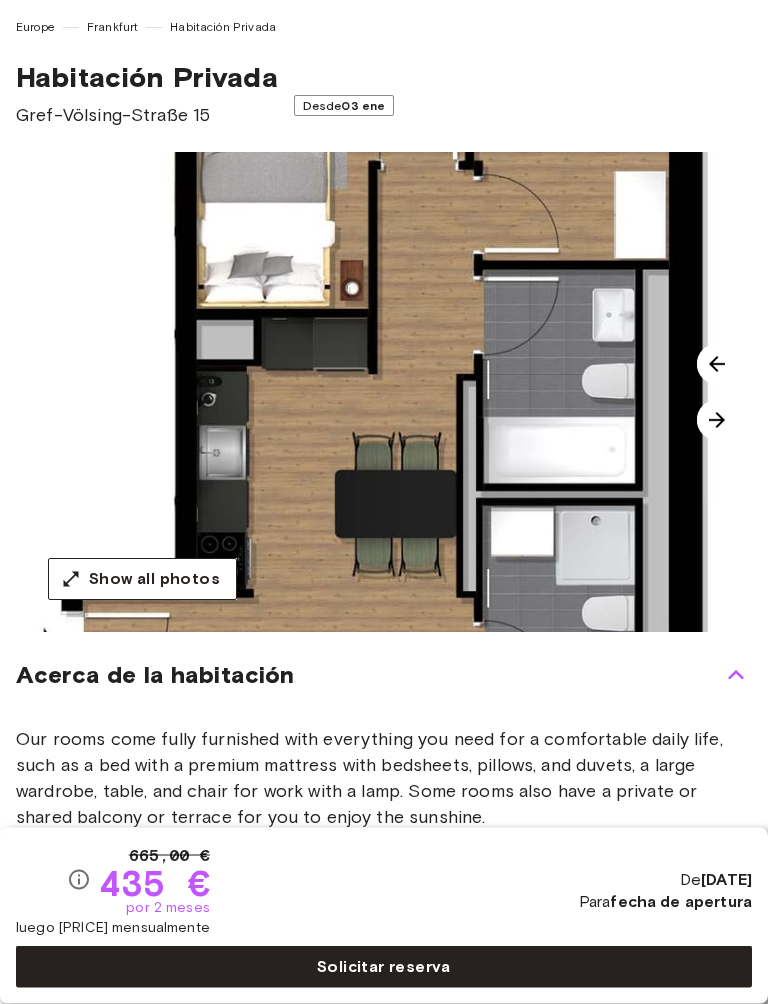 click at bounding box center [717, 421] 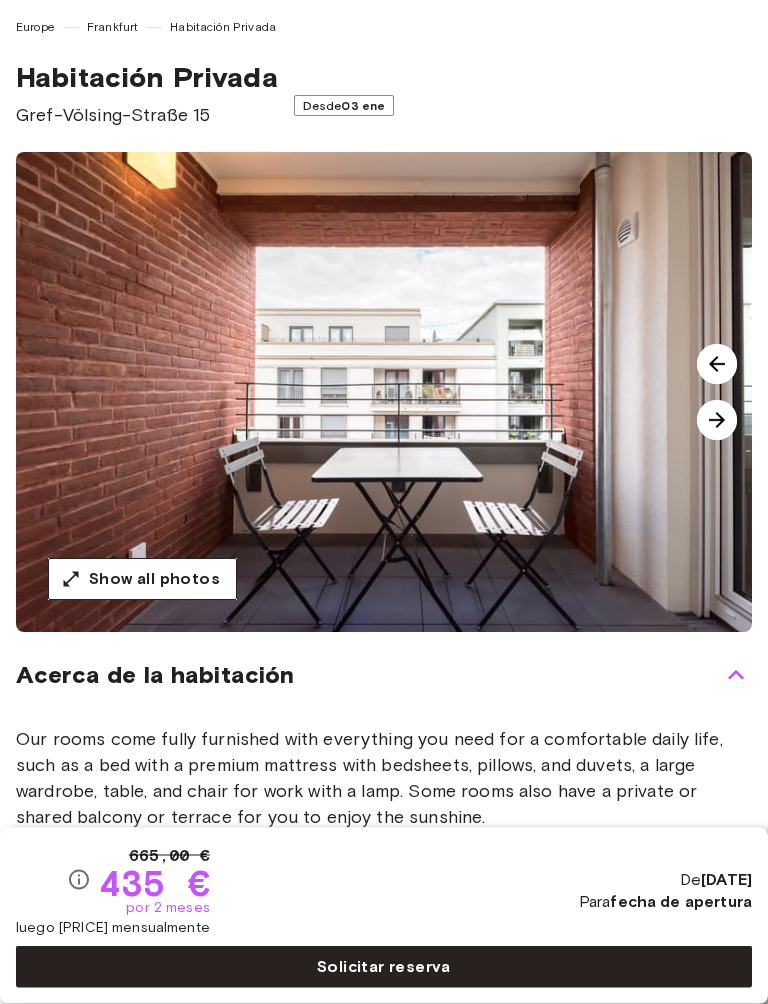 click at bounding box center [717, 421] 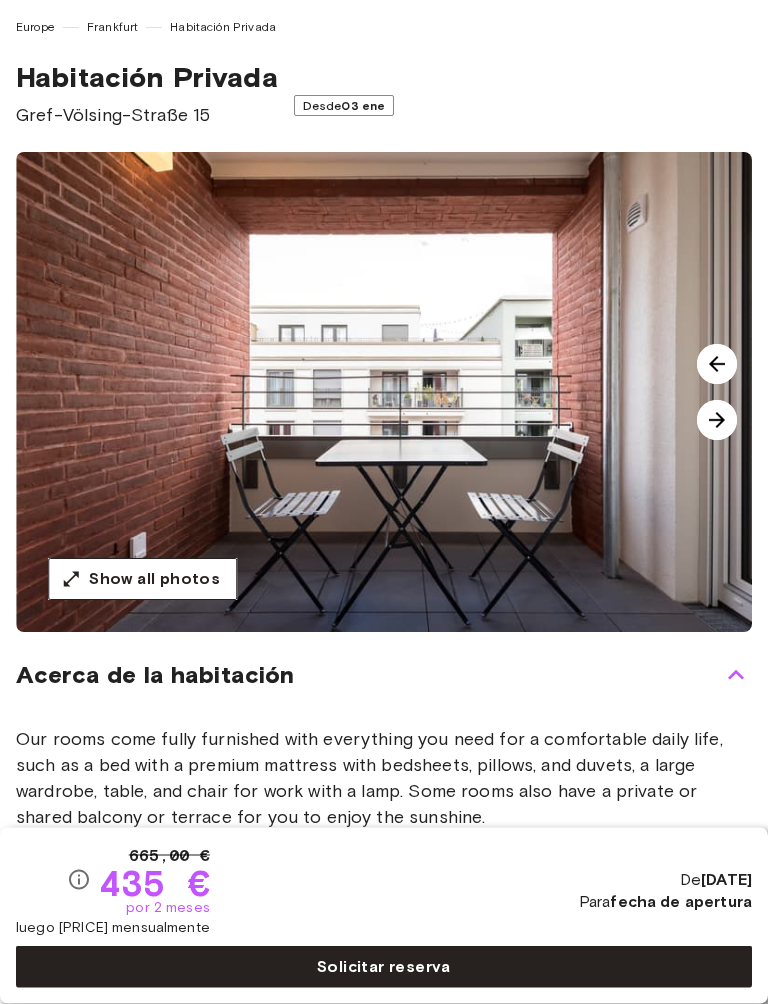 click at bounding box center (717, 421) 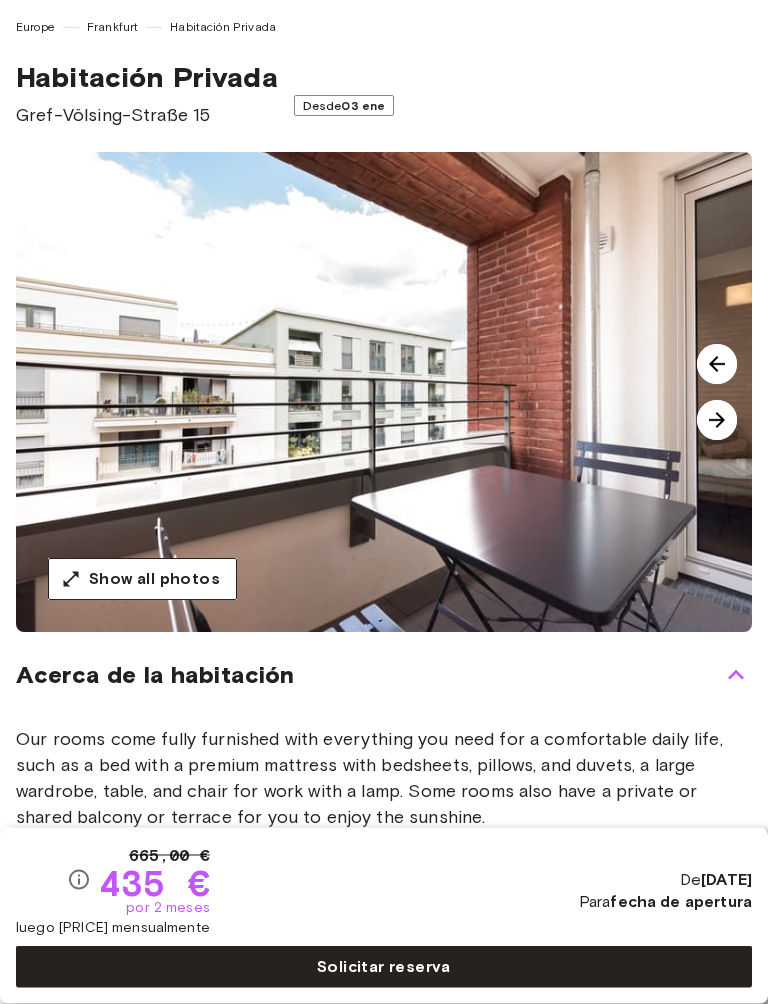 click at bounding box center (717, 421) 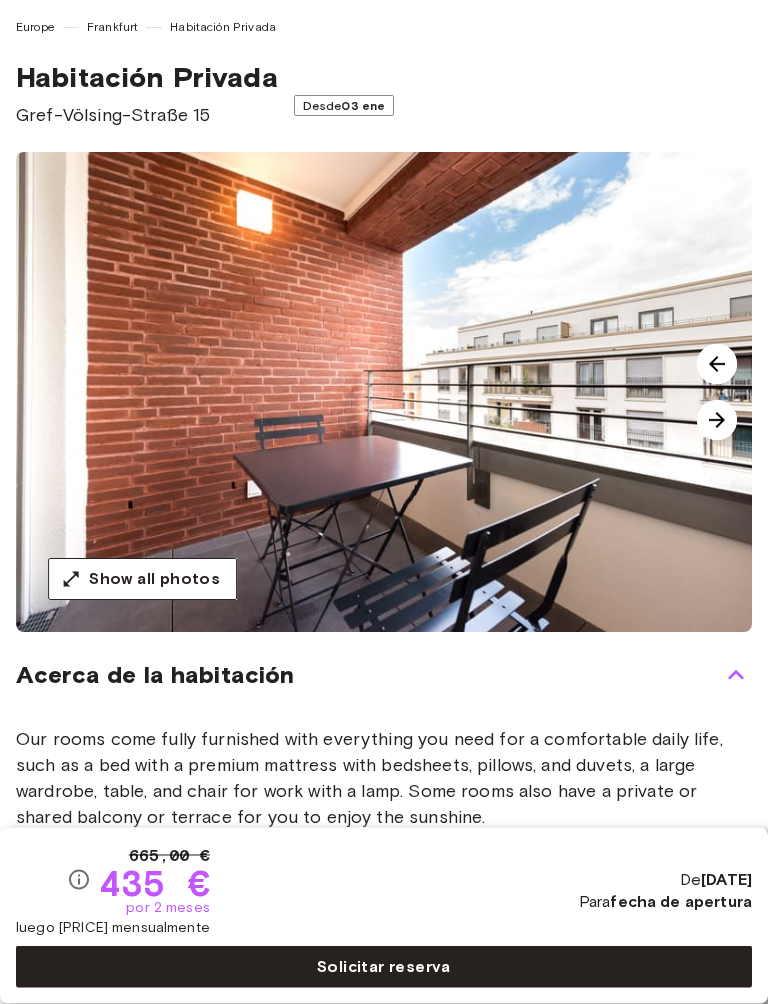 click at bounding box center [717, 421] 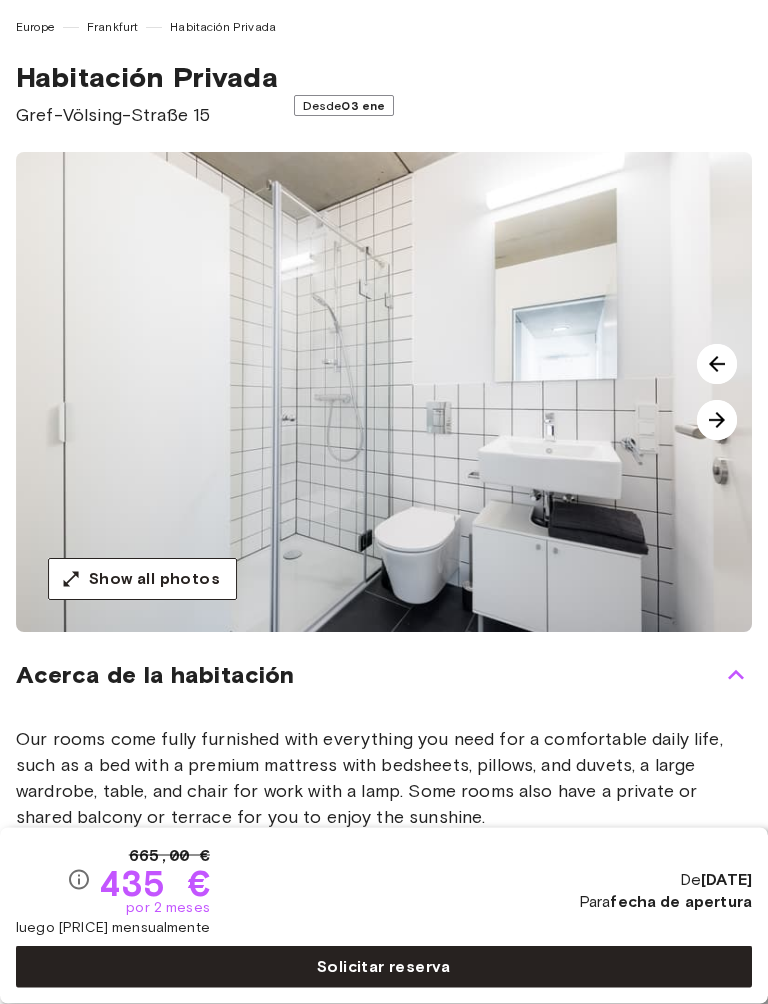 click at bounding box center (717, 421) 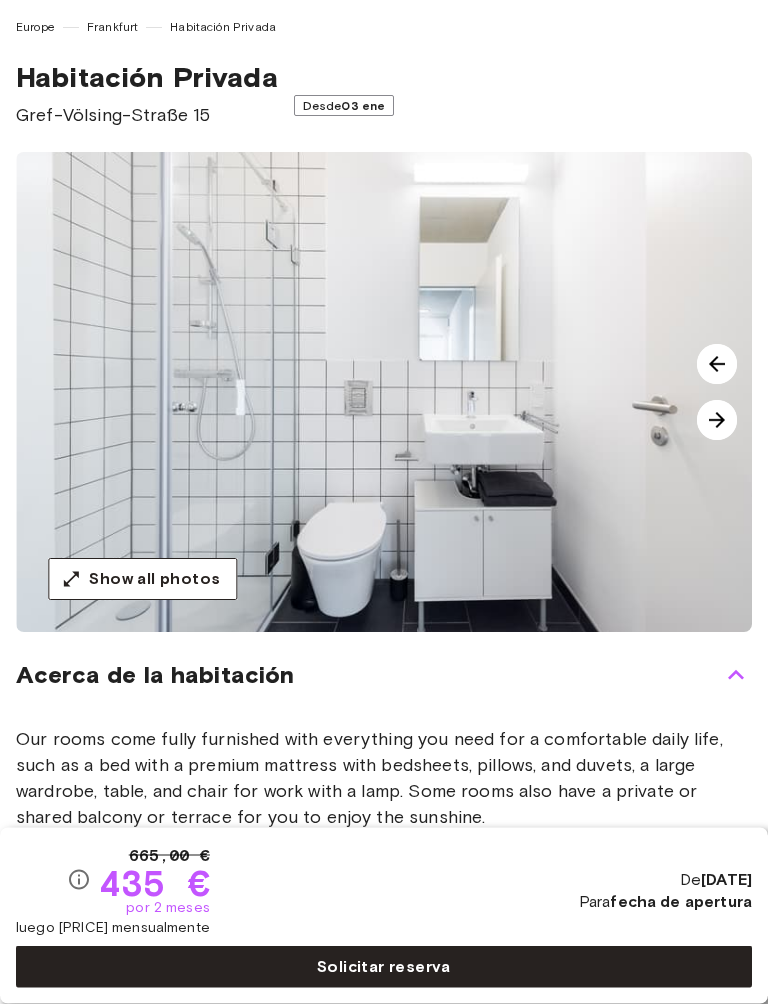 click at bounding box center (717, 421) 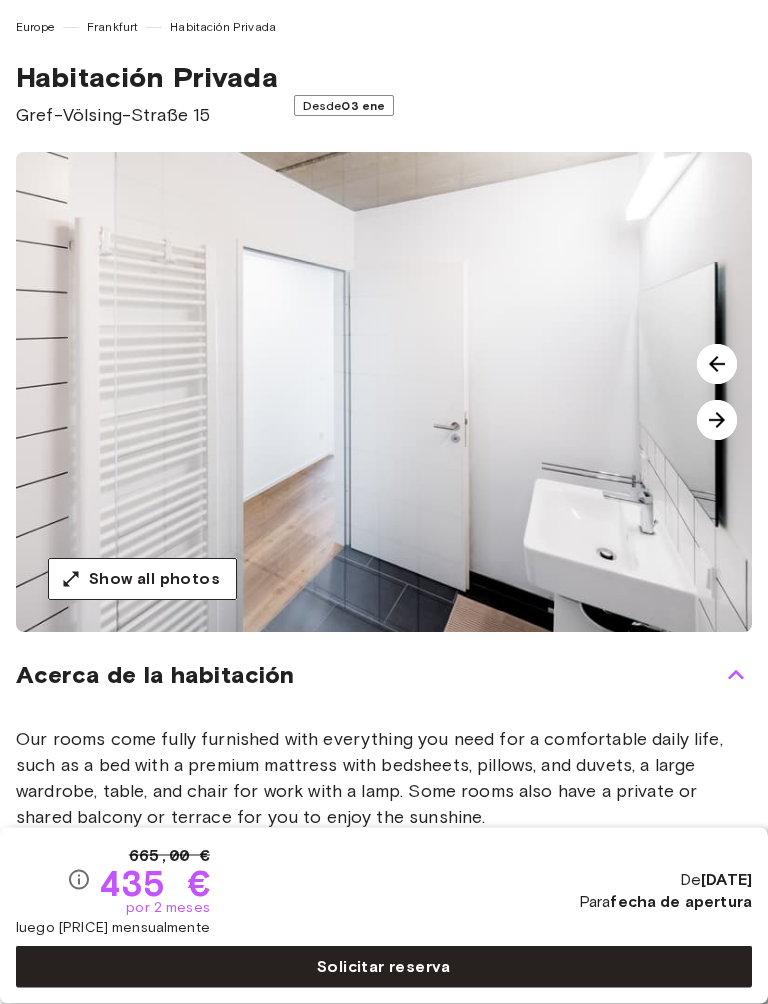 click at bounding box center (717, 421) 